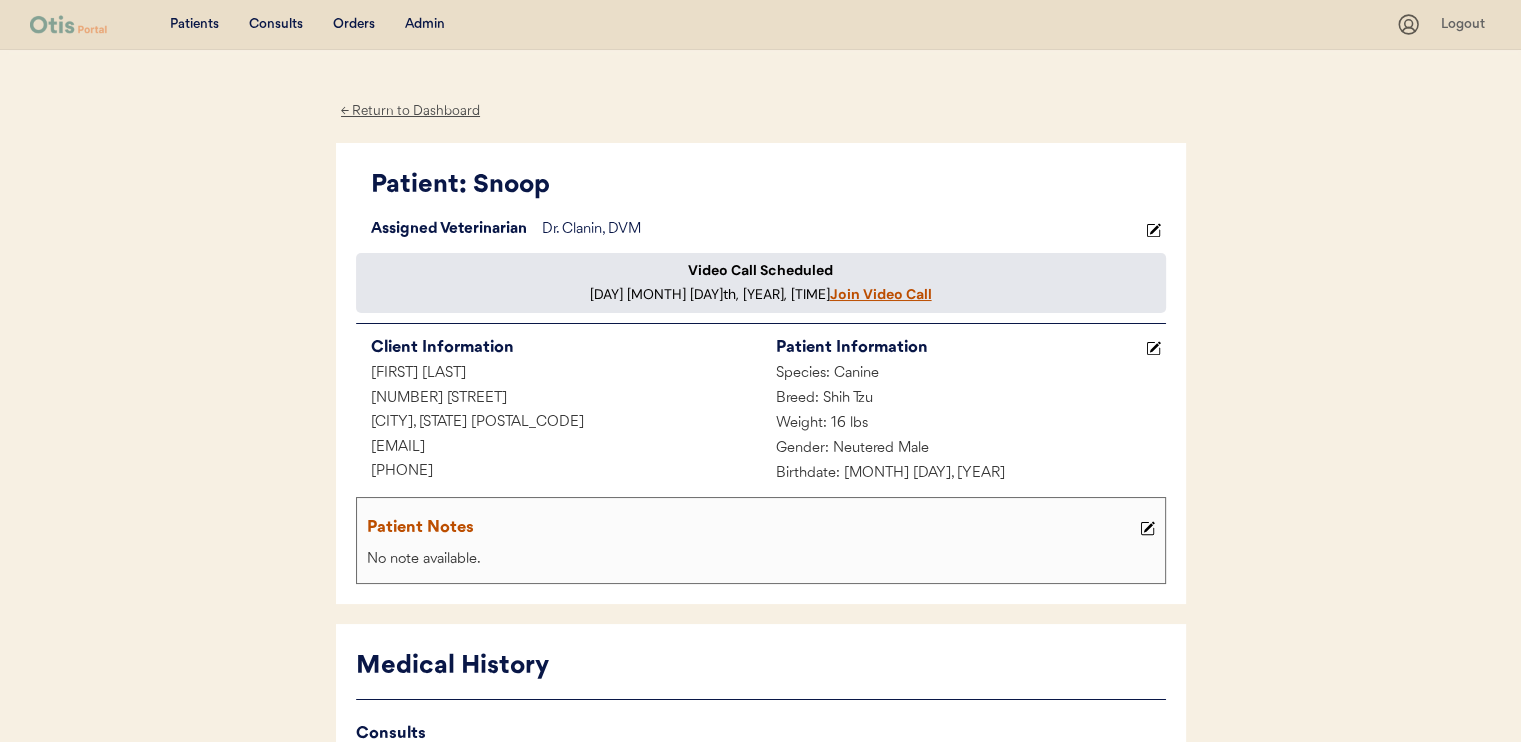 scroll, scrollTop: 0, scrollLeft: 0, axis: both 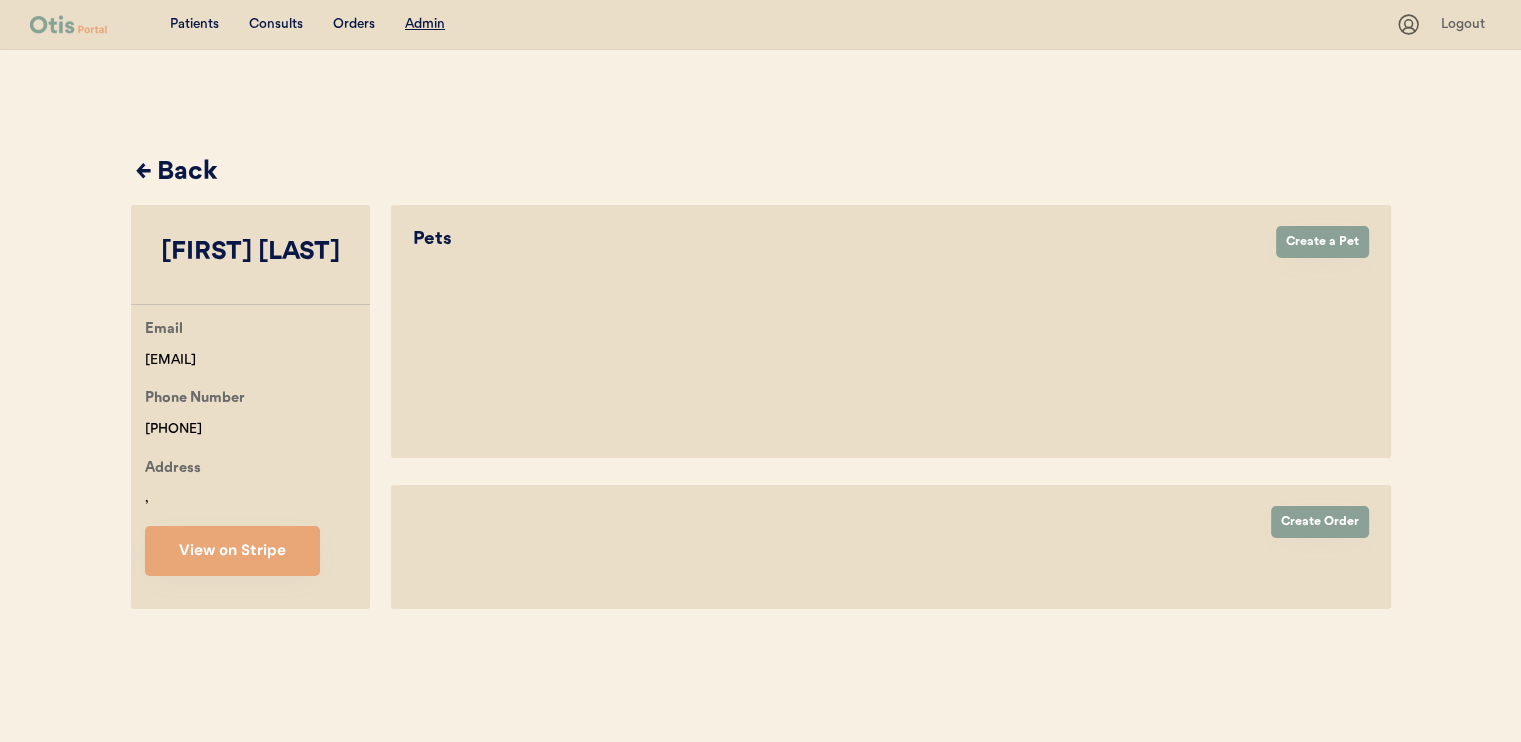 select on "true" 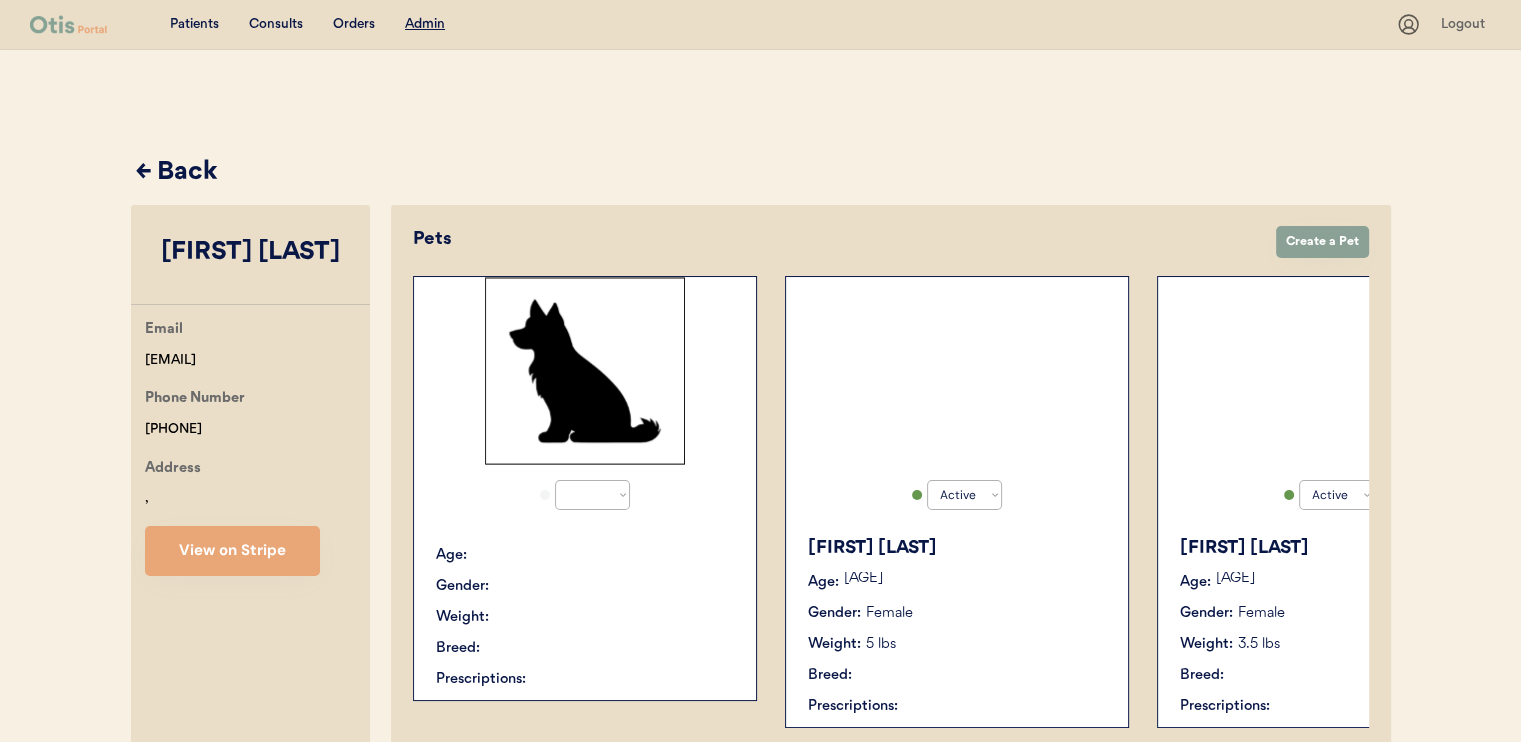 select on "true" 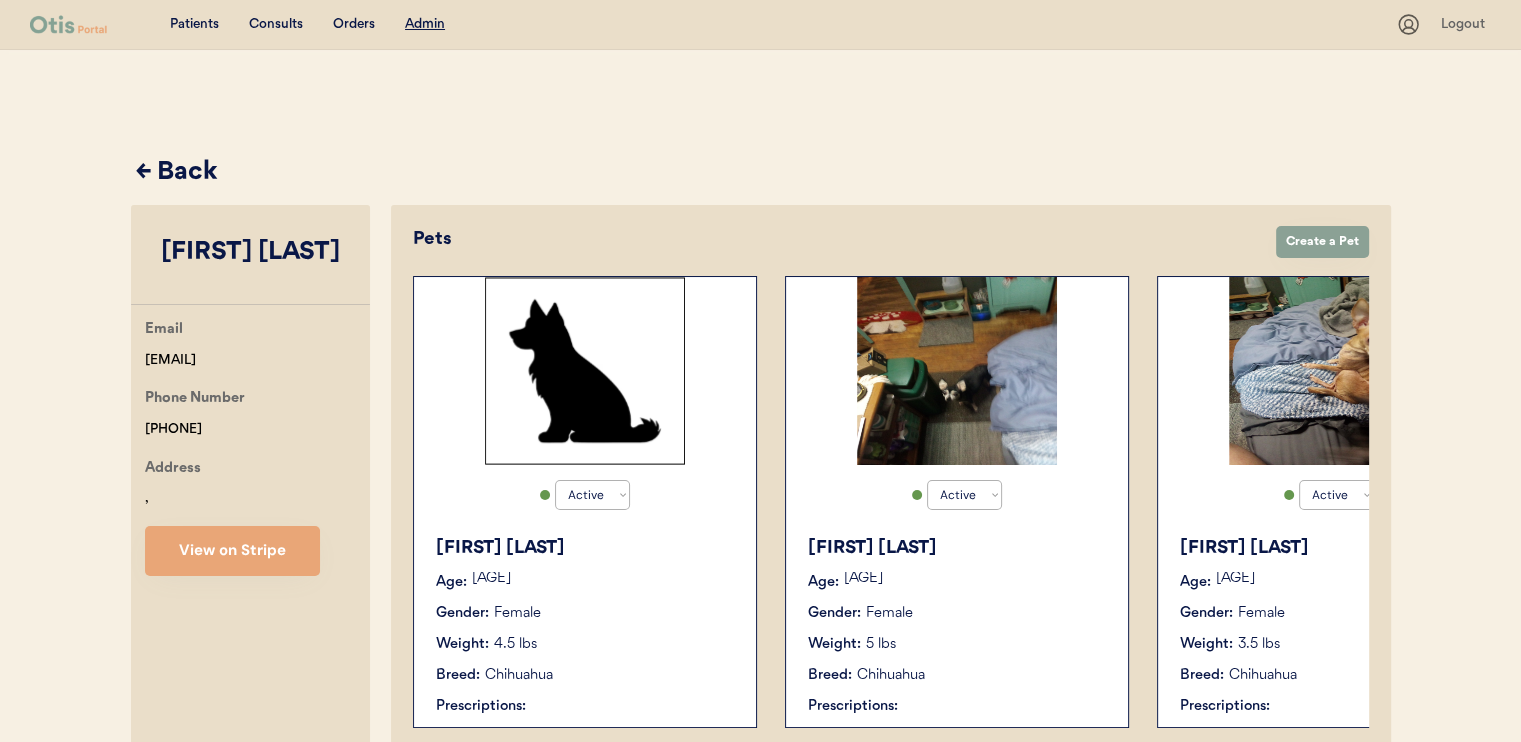 scroll, scrollTop: 0, scrollLeft: 0, axis: both 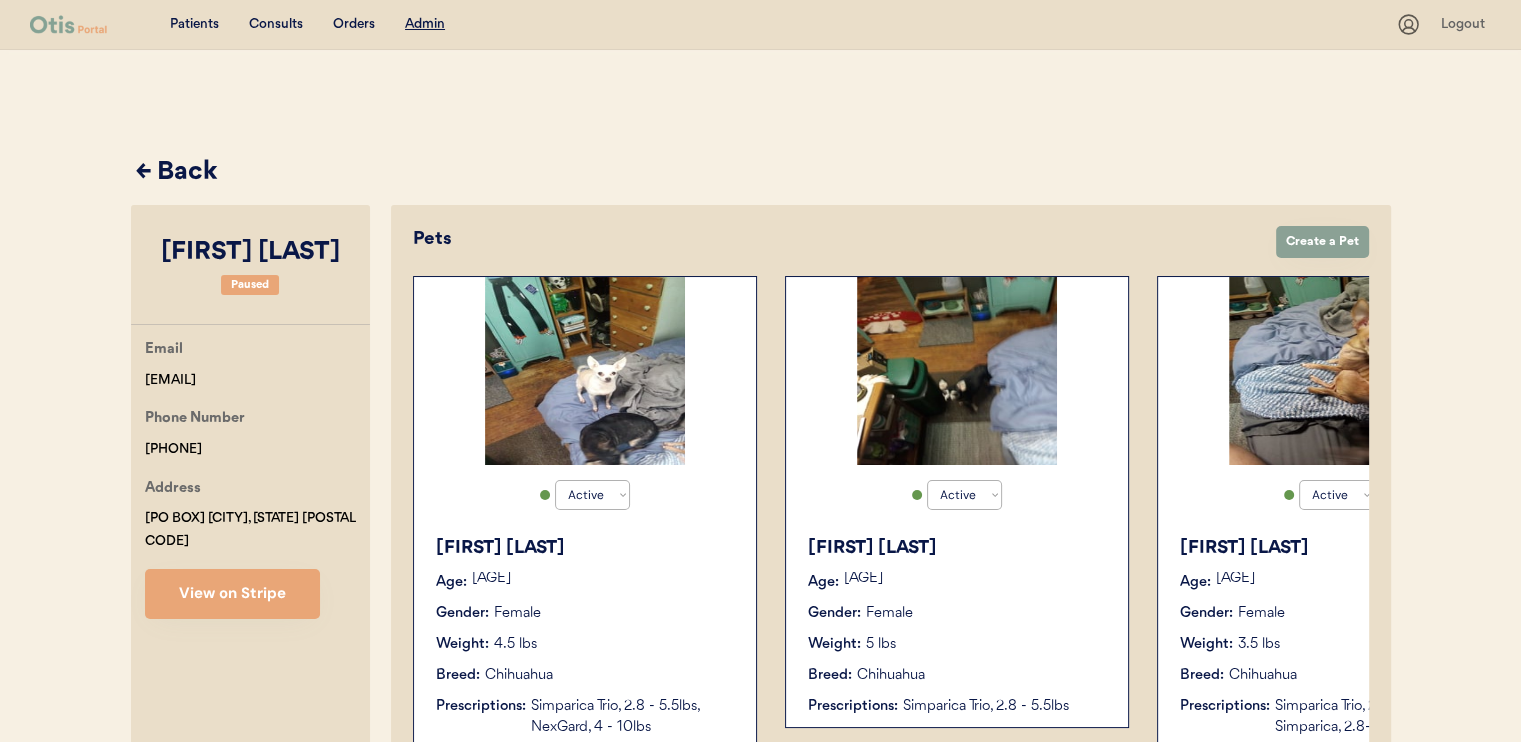 click on "Lily ann Age:
7 Year(s) 8 Months
Gender: Female Weight: 5 lbs Breed: Chihuahua Prescriptions: Simparica Trio, 2.8 - 5.5lbs" at bounding box center (957, 626) 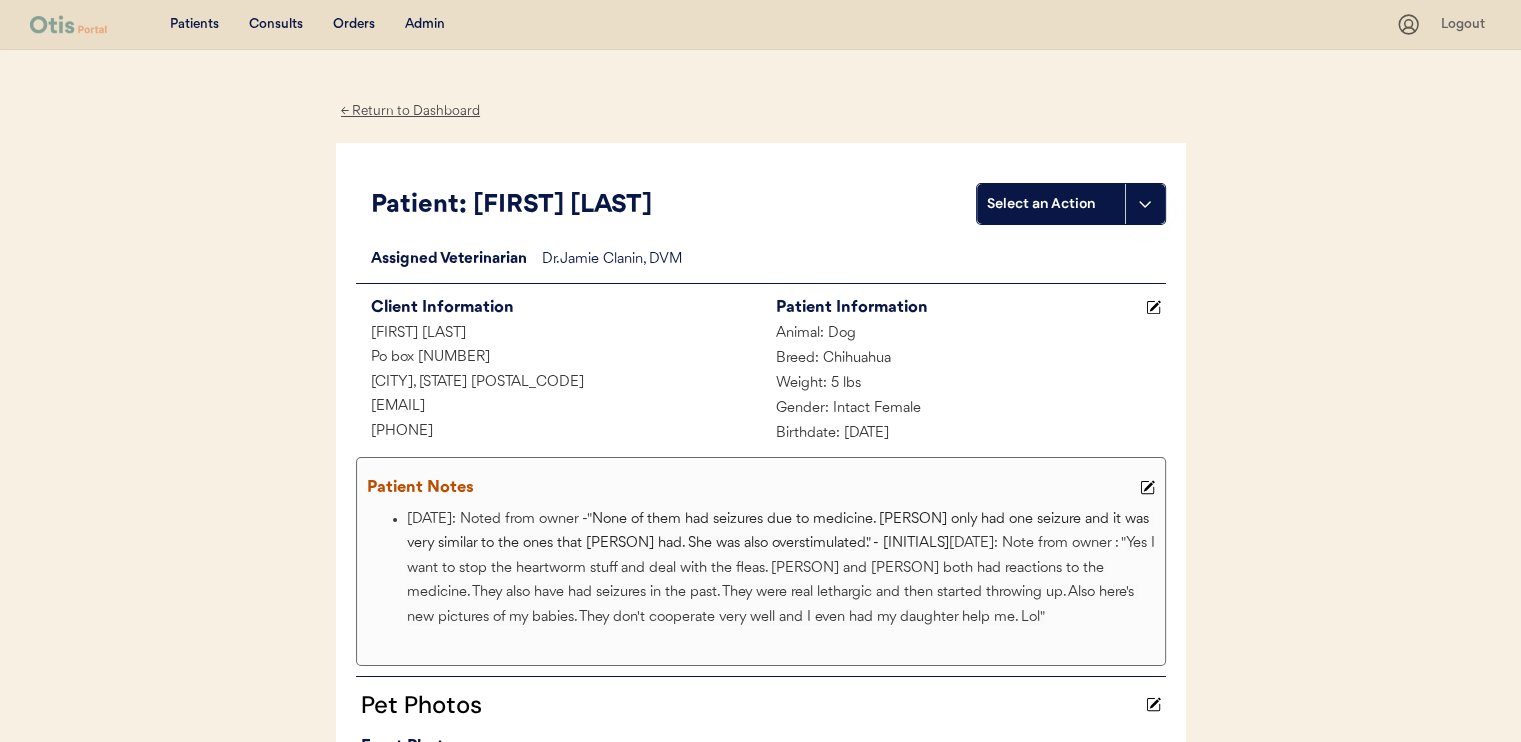 scroll, scrollTop: 0, scrollLeft: 0, axis: both 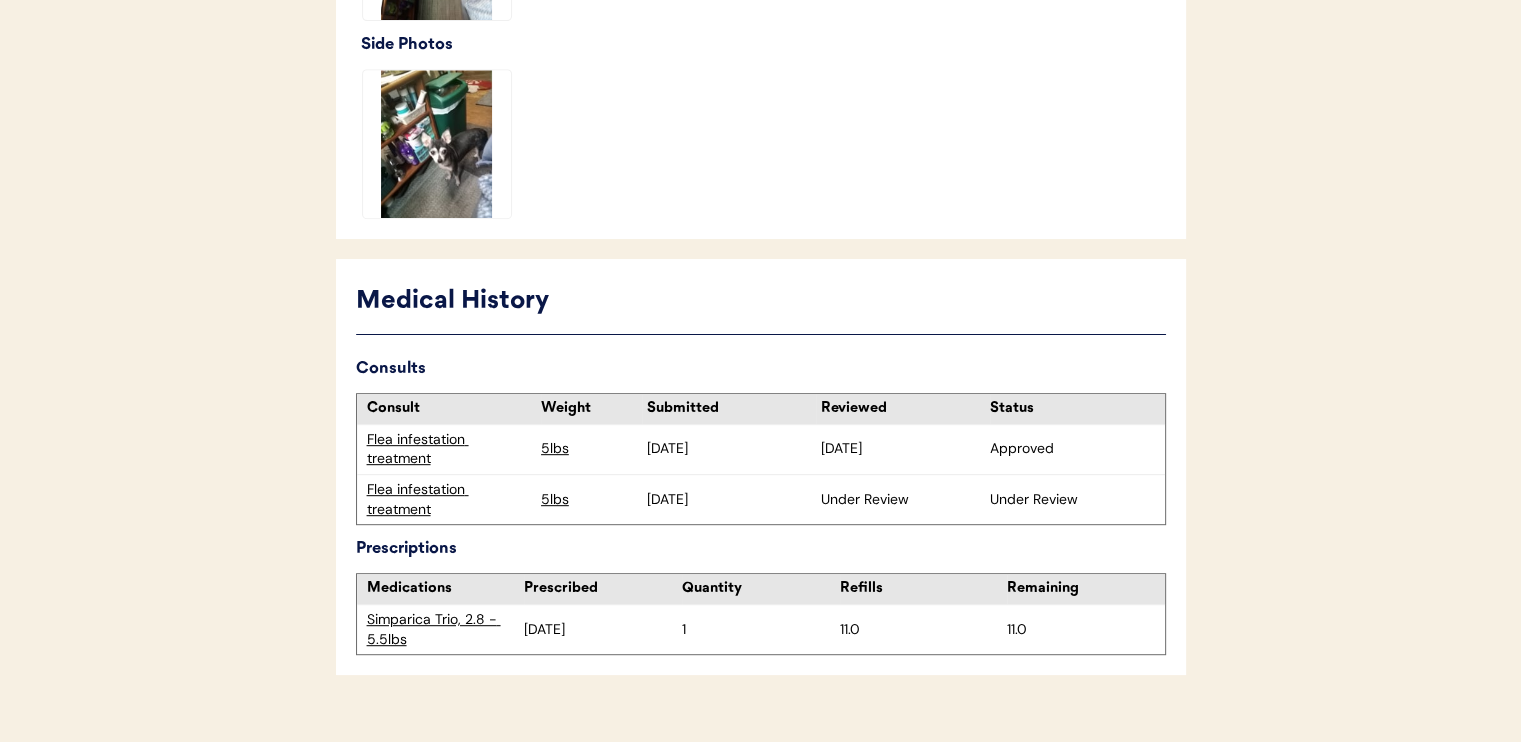 click on "Flea infestation treatment" at bounding box center (449, 499) 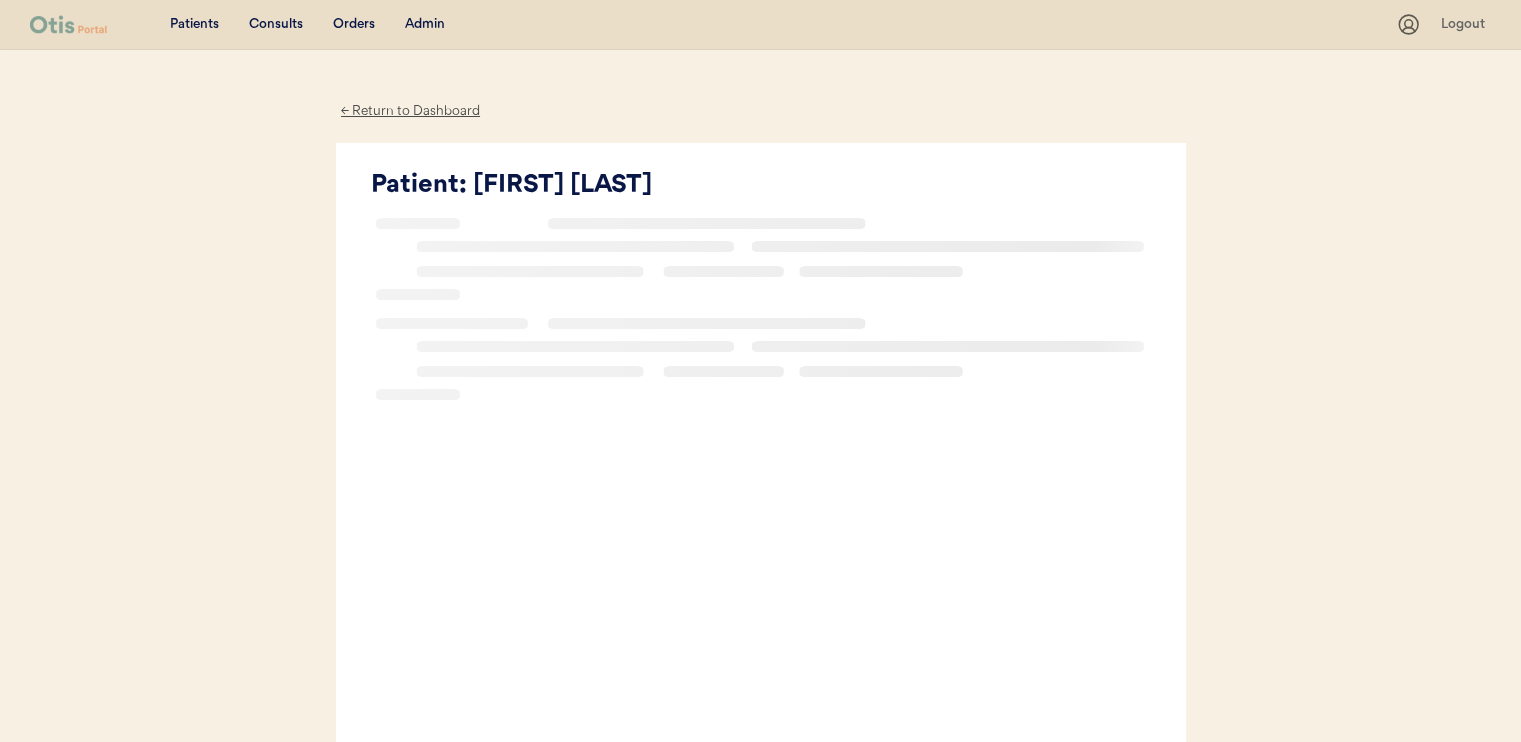 scroll, scrollTop: 0, scrollLeft: 0, axis: both 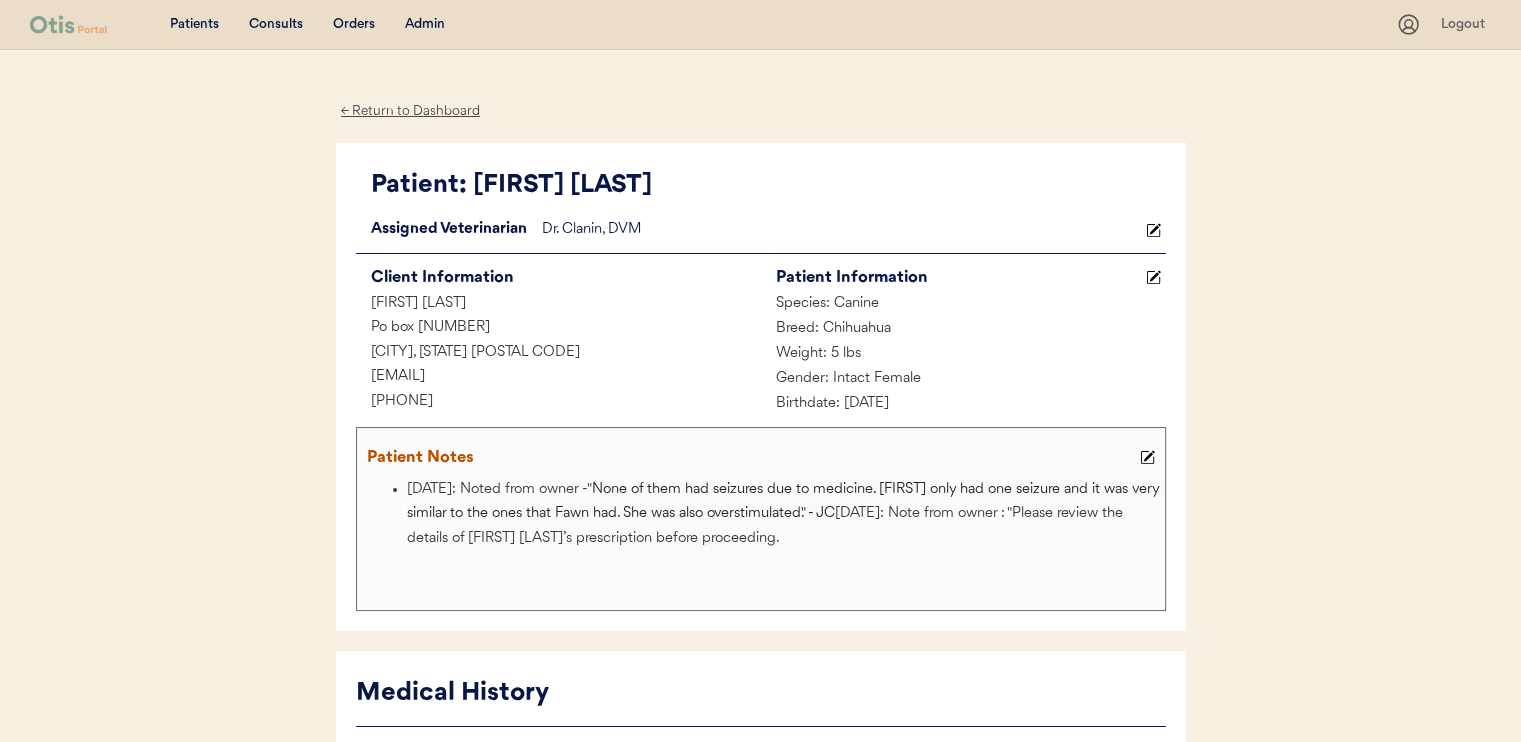 click on "← Return to Dashboard Patient: Lily Ann
Loading...
Assigned Veterinarian Dr. Clanin, DVM This customer has a shipping address in PA, a state you are not licensed in. Please reject their request and inform hello@otisforpets.com. Client Information Jamie Thompson Po box 402 Knox, PA 16232 jdt5944@gmail.com +18142213193 Patient Information Species: Canine Breed: Chihuahua Weight: 5 lbs Gender: Intact Female Birthdate: December 1, 2017 Patient Notes 7/17/25: Noted from owner -" None of them had seizures due to medicine. Lily only had one seizure and it was very similar to the ones that Fawn had. She was also overstimulated." - JC
7/14/25: Note from owner : "
Medical History Consults Consult Weight
Submitted Reviewed 1" at bounding box center (761, 1671) 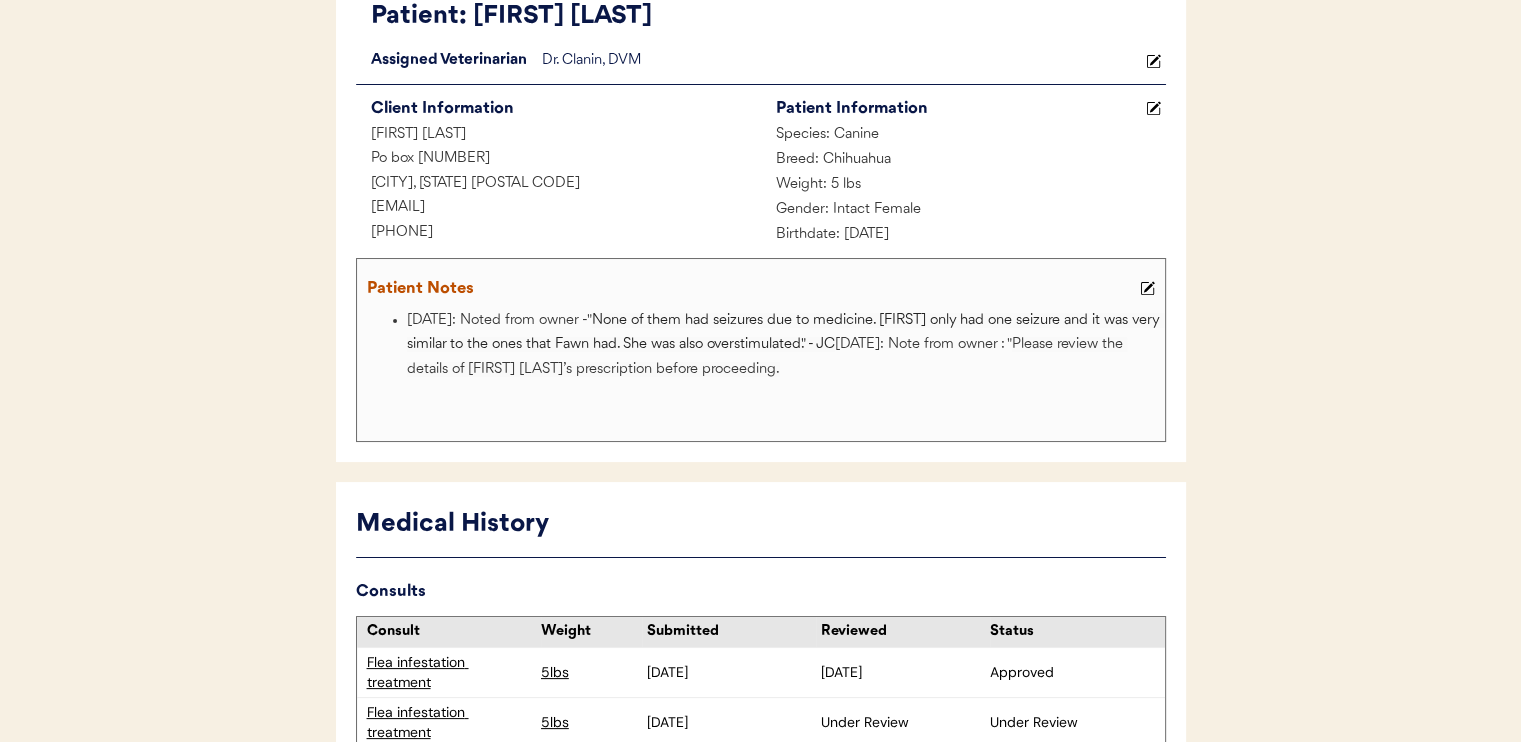 scroll, scrollTop: 200, scrollLeft: 0, axis: vertical 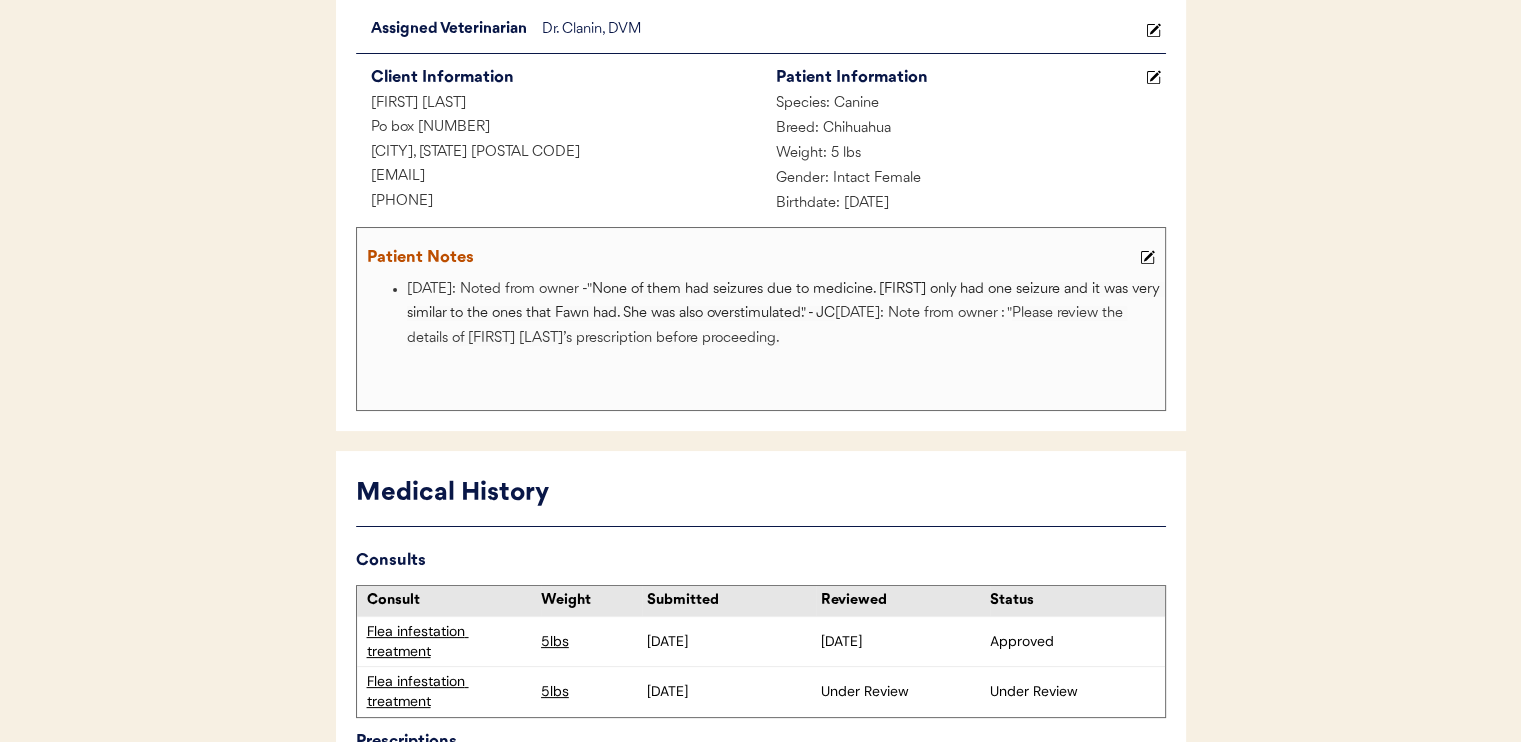 click on "7/17/25: Noted from owner -" None of them had seizures due to medicine. Lily only had one seizure and it was very similar to the ones that Fawn had. She was also overstimulated." - JC
7/14/25: Note from owner : " Yes I want to stop the heartworm stuff and deal with the fleas. Fawn and Lily both had reactions to the medicine. They also have had seizures in the past. They were real lethargic and then started throwing up. Also here's new pictures of my babies. They don't cooperate very well and I even had my daughter help me. Lol"" at bounding box center [761, 339] 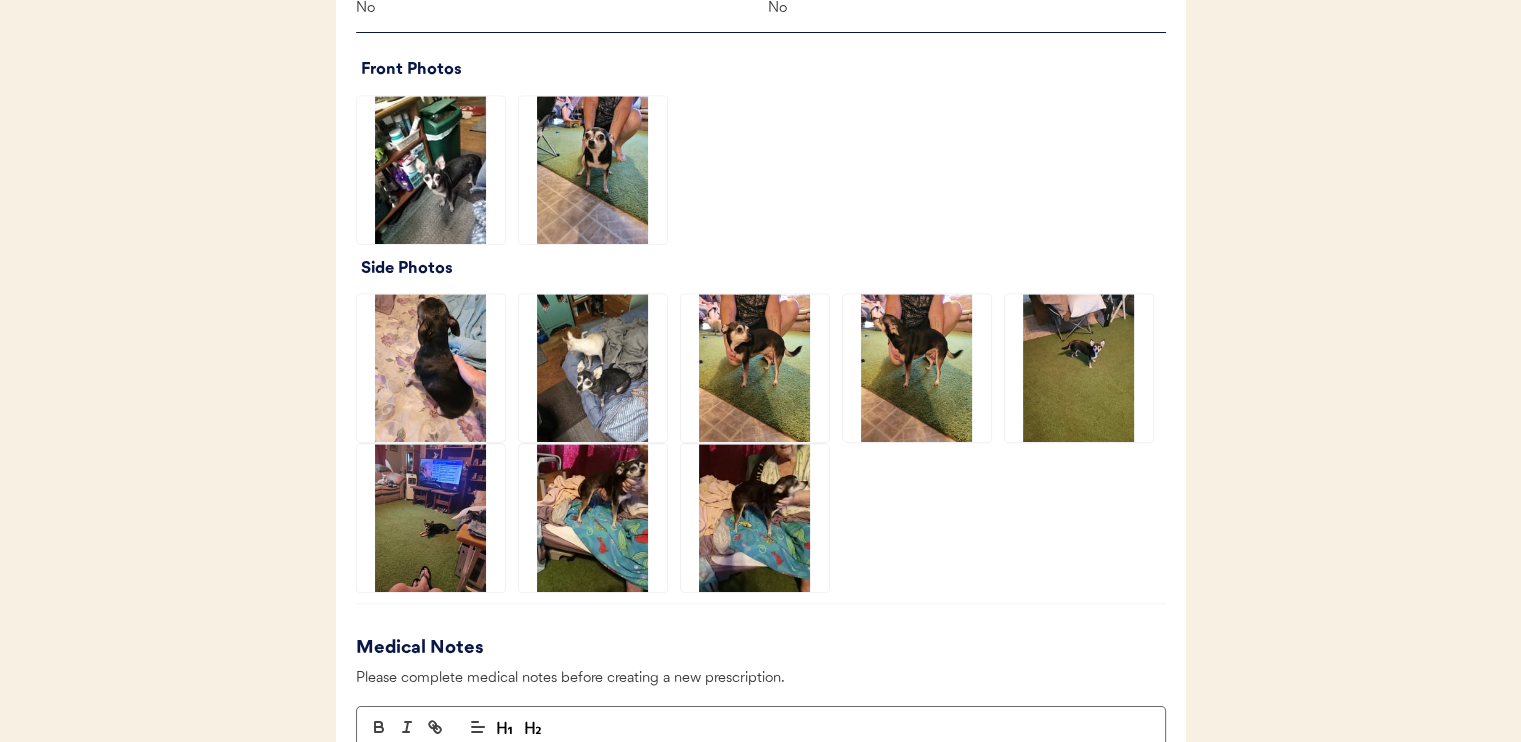 scroll, scrollTop: 1600, scrollLeft: 0, axis: vertical 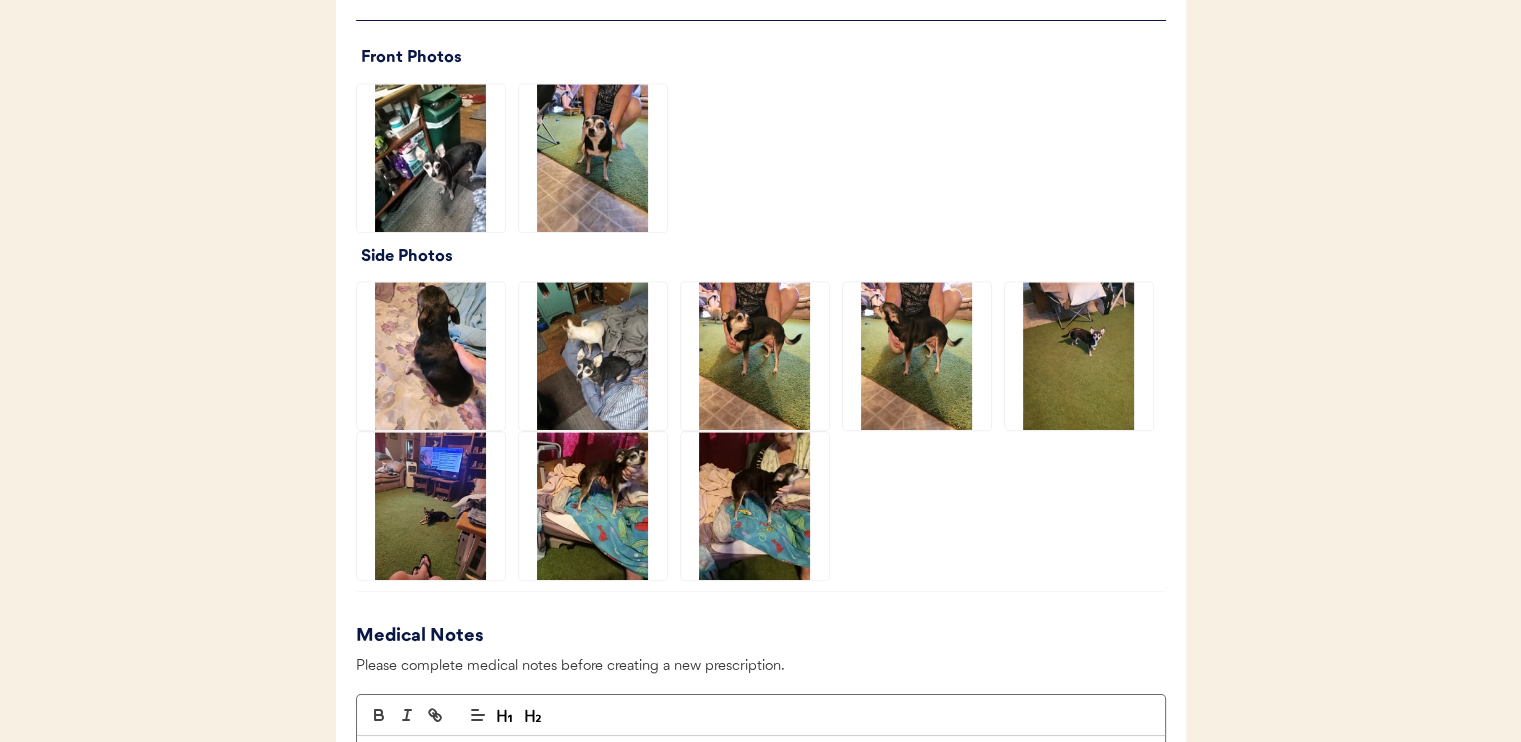 click 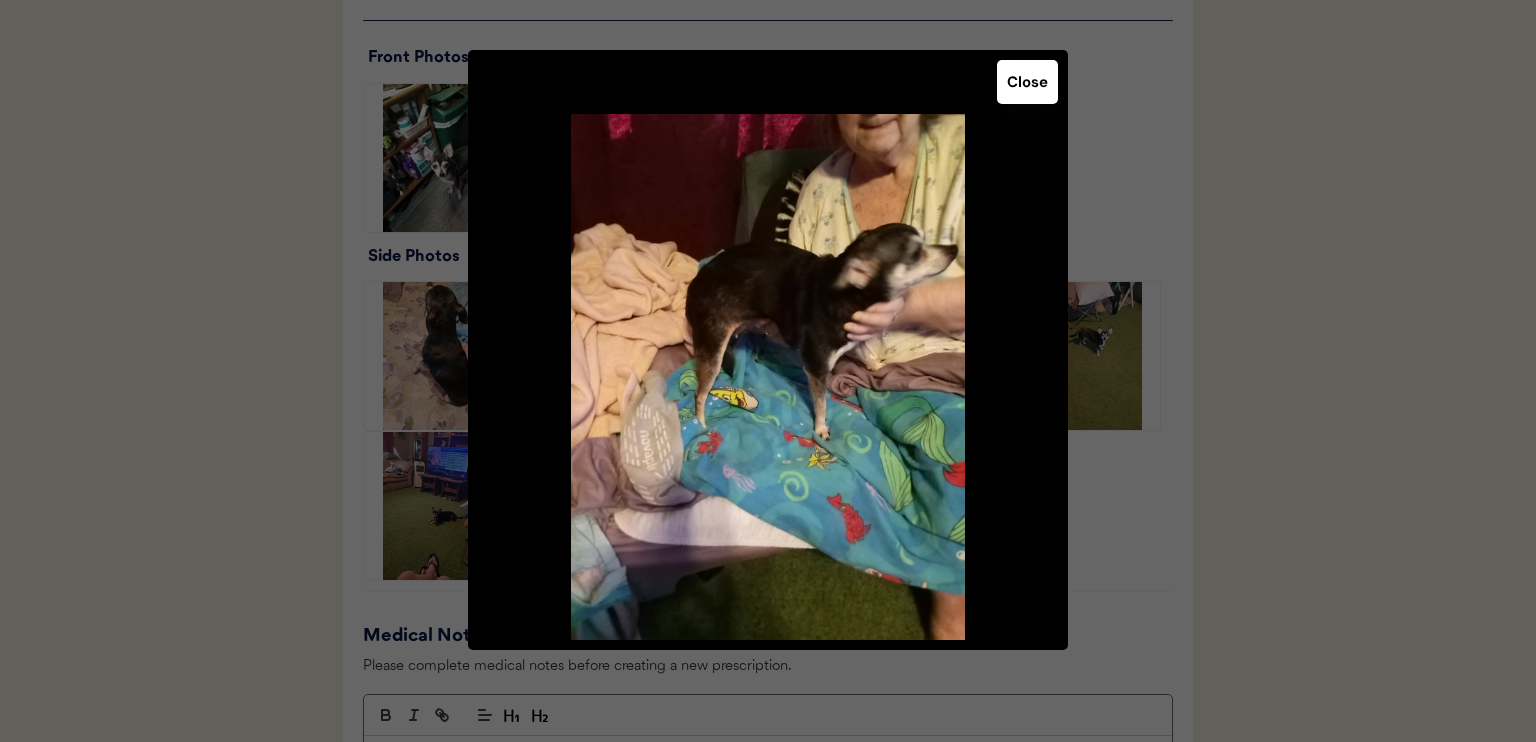 click at bounding box center [768, 371] 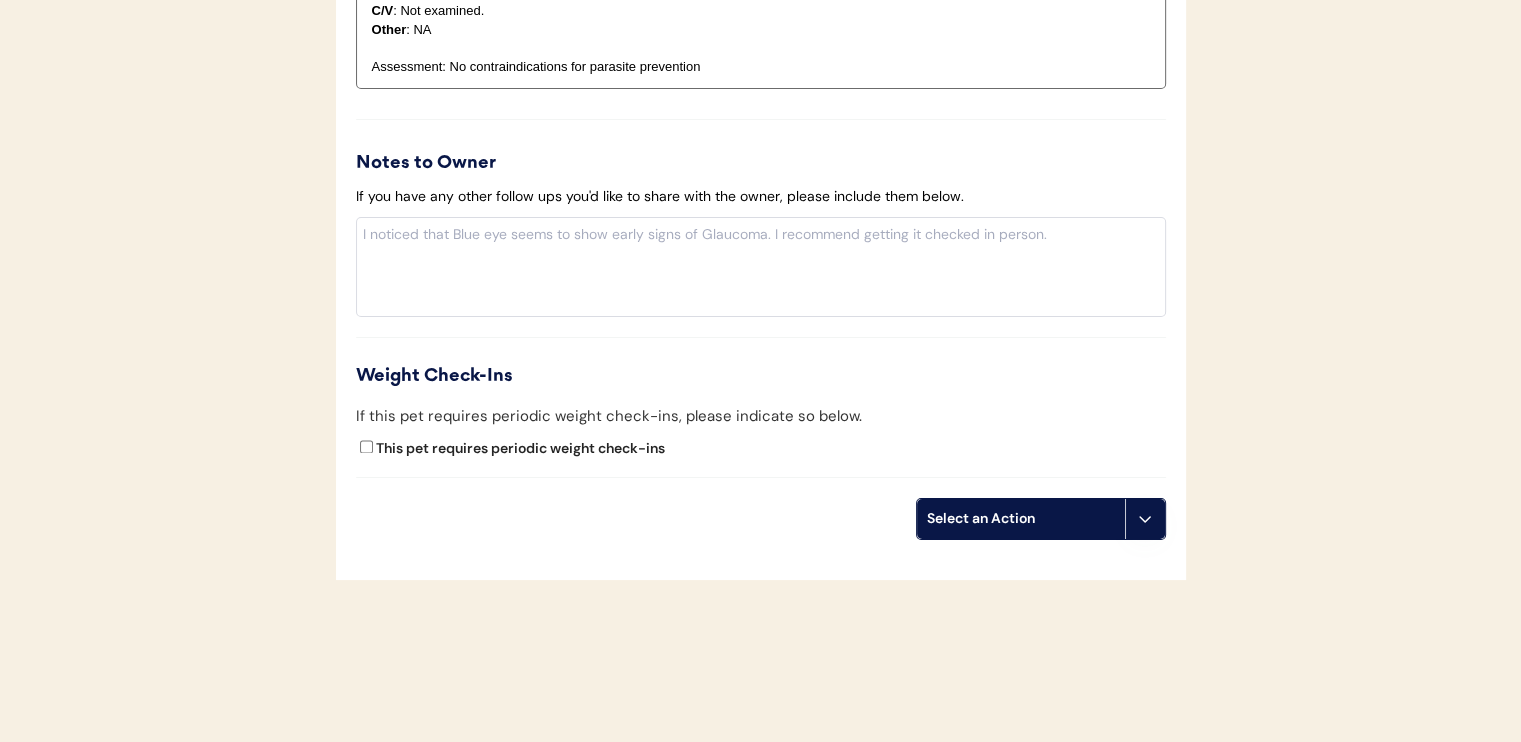 scroll, scrollTop: 2596, scrollLeft: 0, axis: vertical 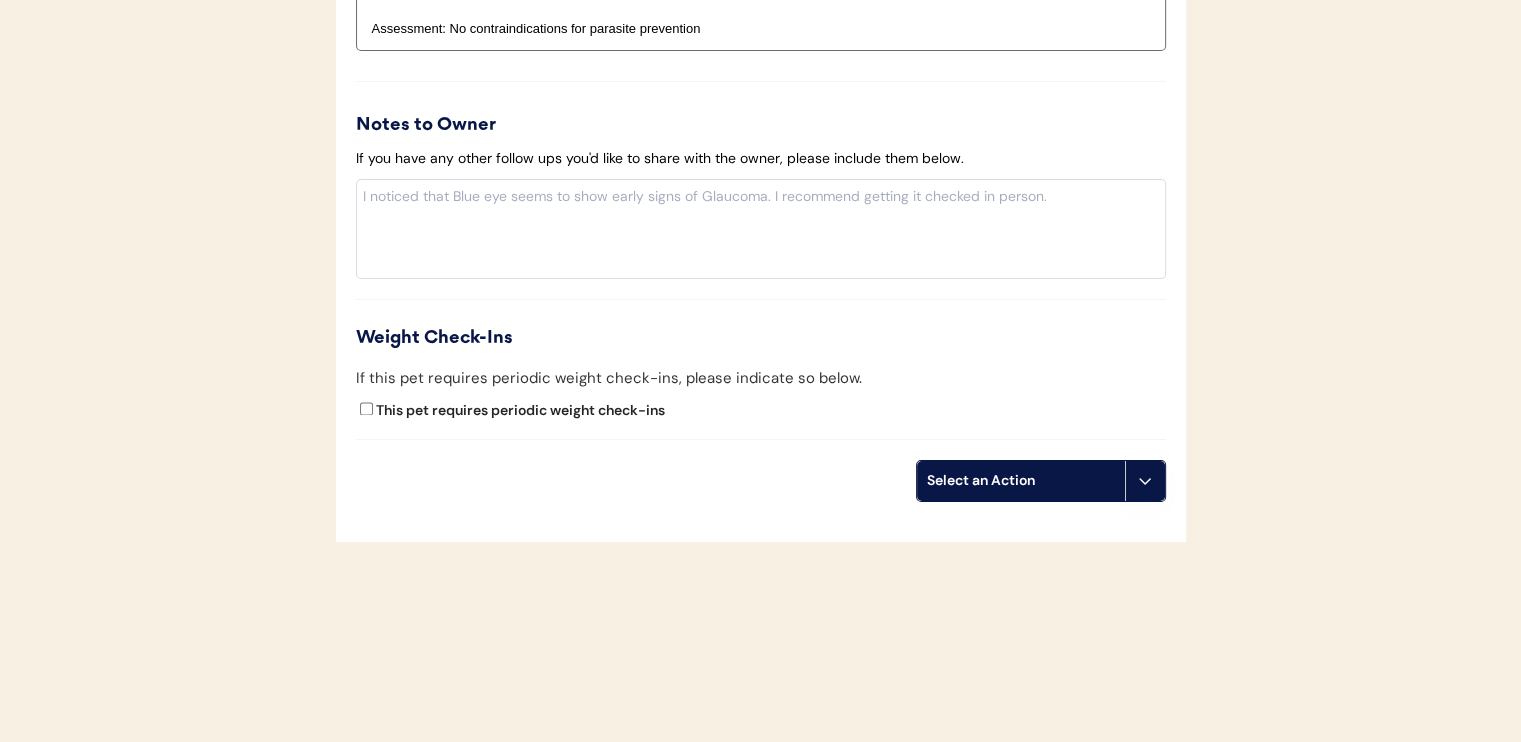 click on "Select an Action" at bounding box center [1021, 481] 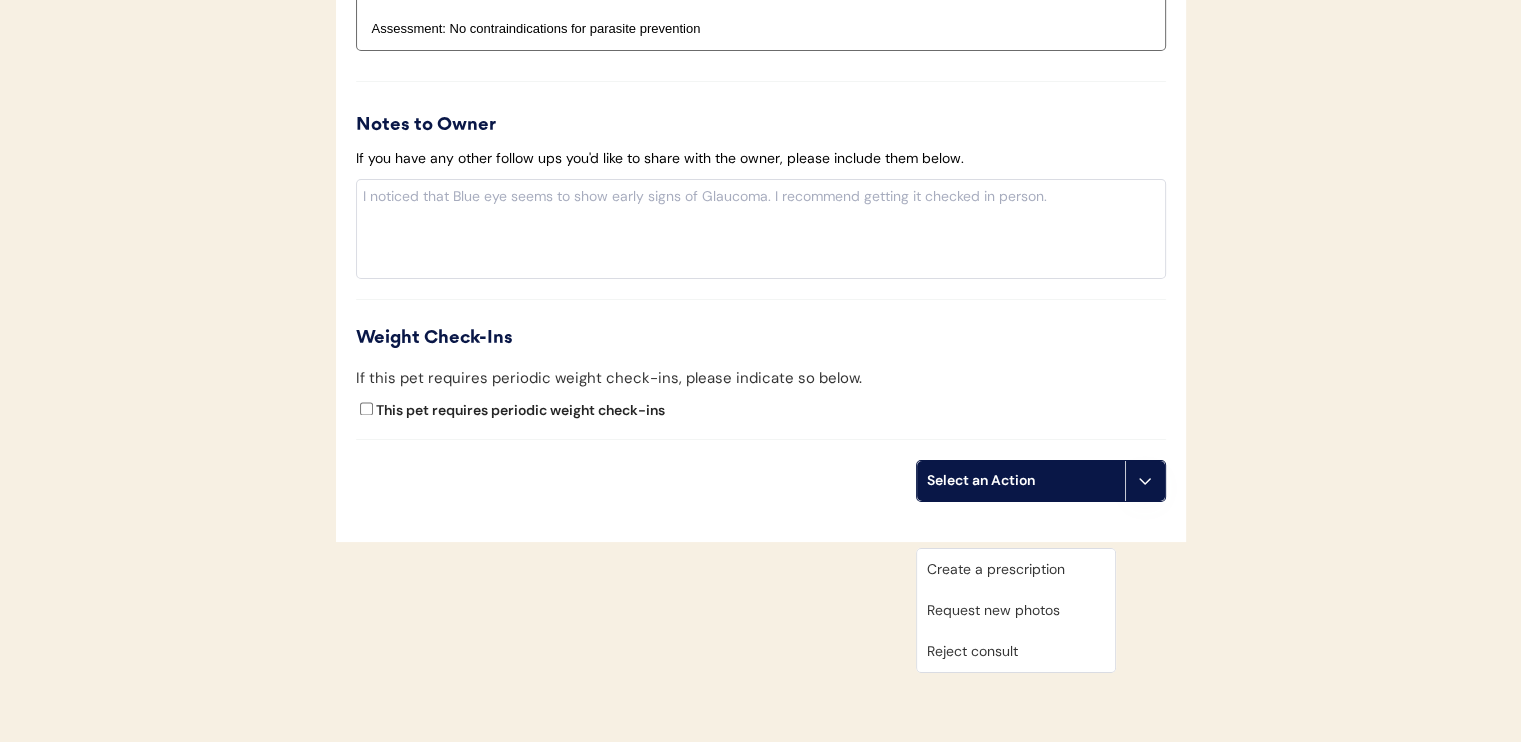 click on "Create a prescription" at bounding box center (1016, 569) 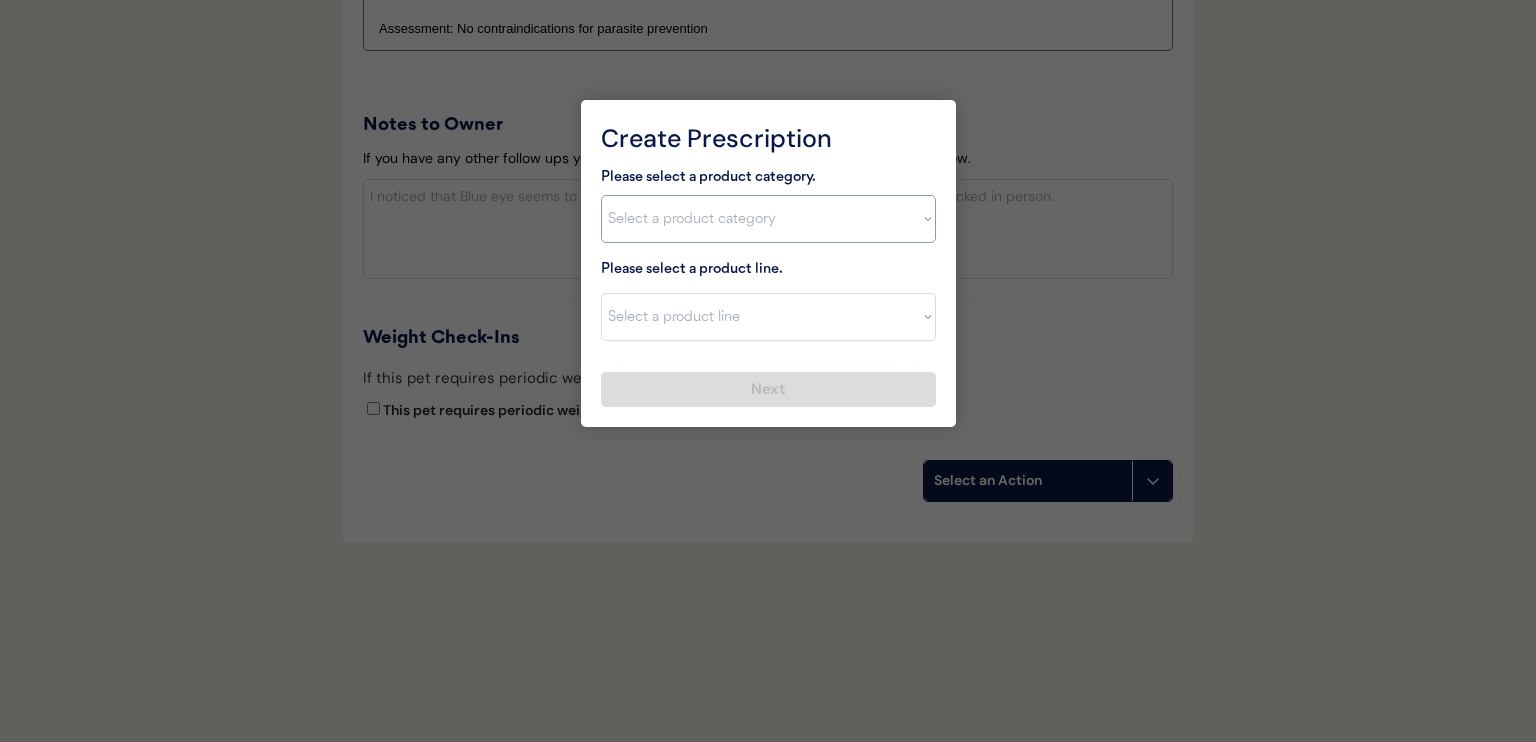 click on "Select a product category Allergies Antibiotics Anxiety Combo Parasite Prevention Flea & Tick Heartworm" at bounding box center (768, 219) 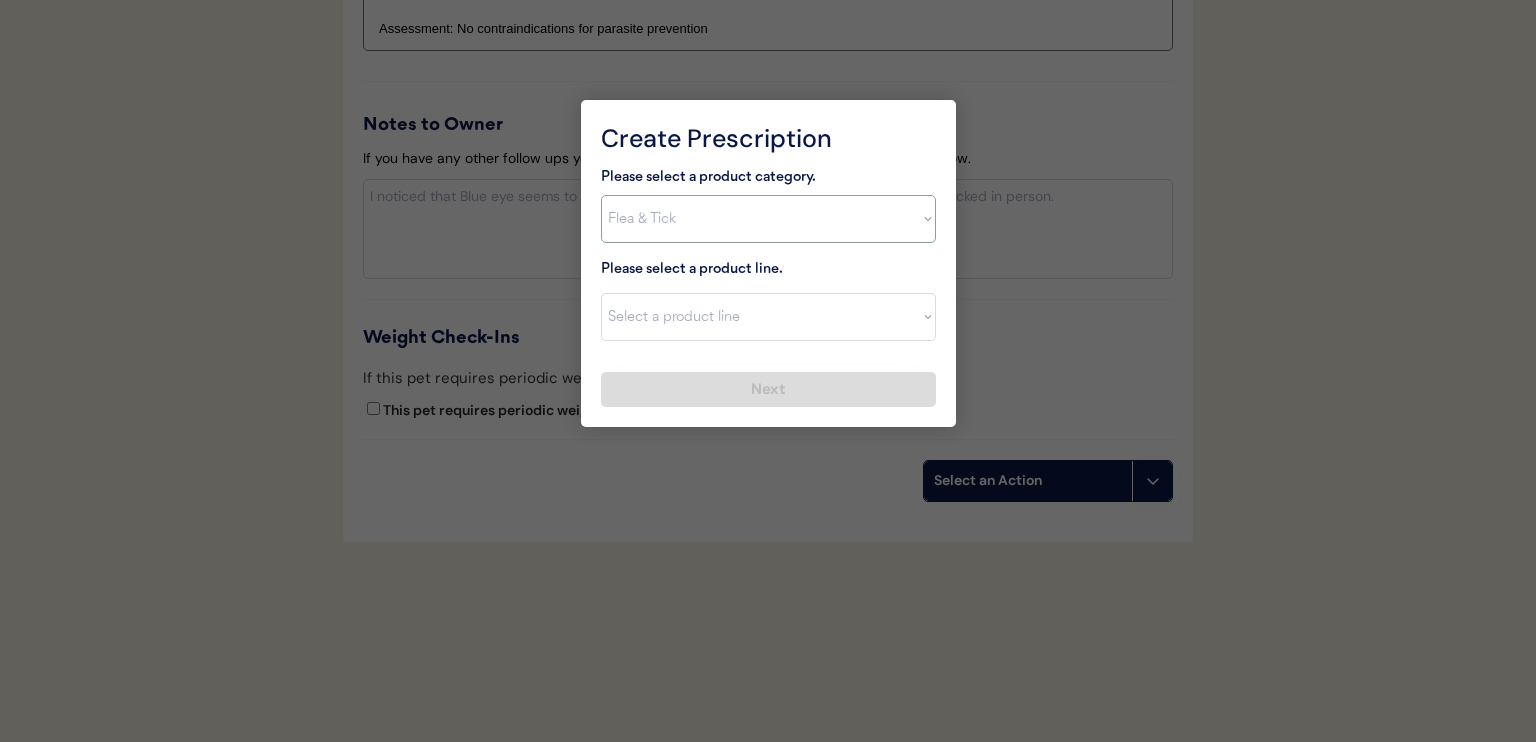click on "Select a product category Allergies Antibiotics Anxiety Combo Parasite Prevention Flea & Tick Heartworm" at bounding box center [768, 219] 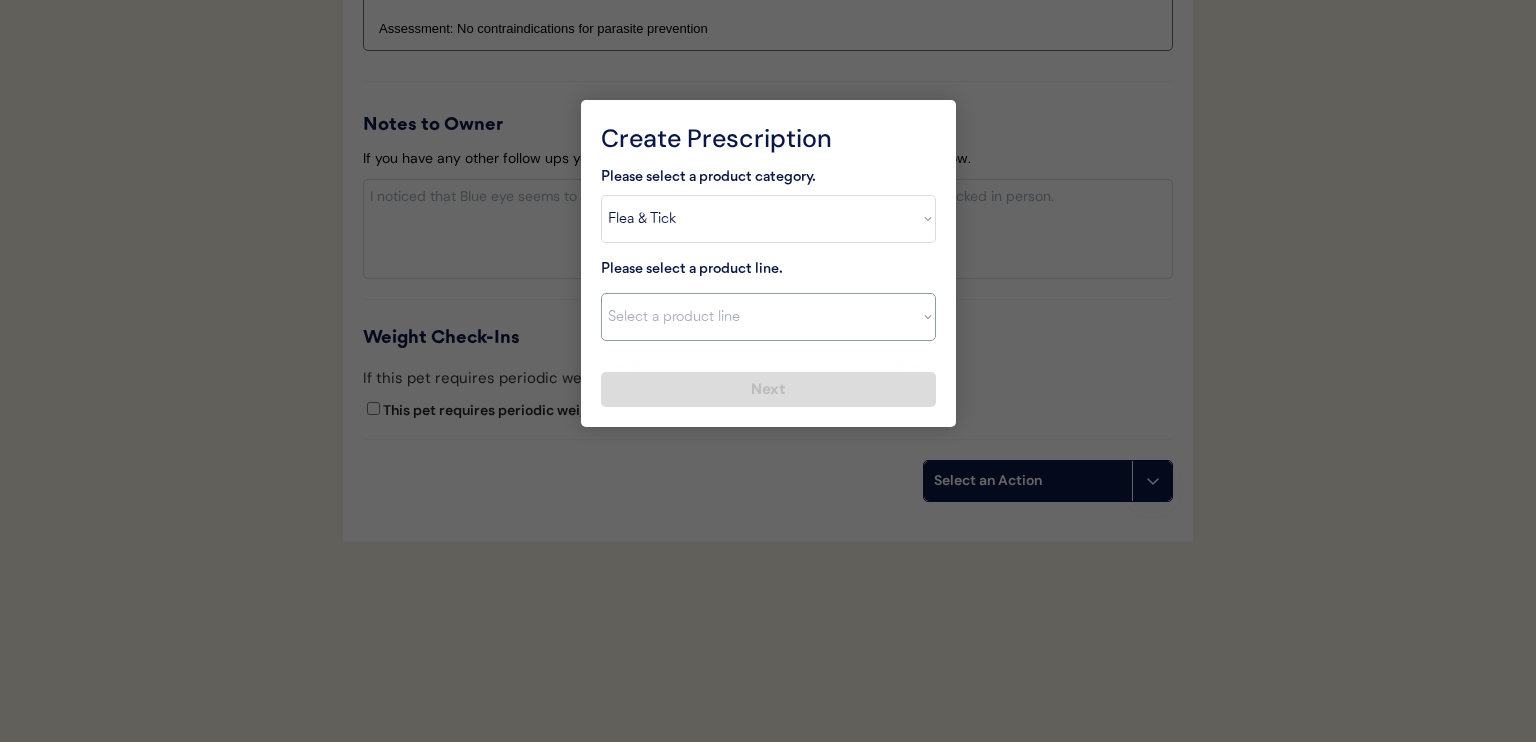 click on "Select a product line Advantix II Bravecto 1 Month Bravecto 1 Month (3 Month) Bravecto 3 Month Credelio for Dogs Credelio for Dogs (3 Month) NexGard Simparica Simparica (3 Month)" at bounding box center [768, 317] 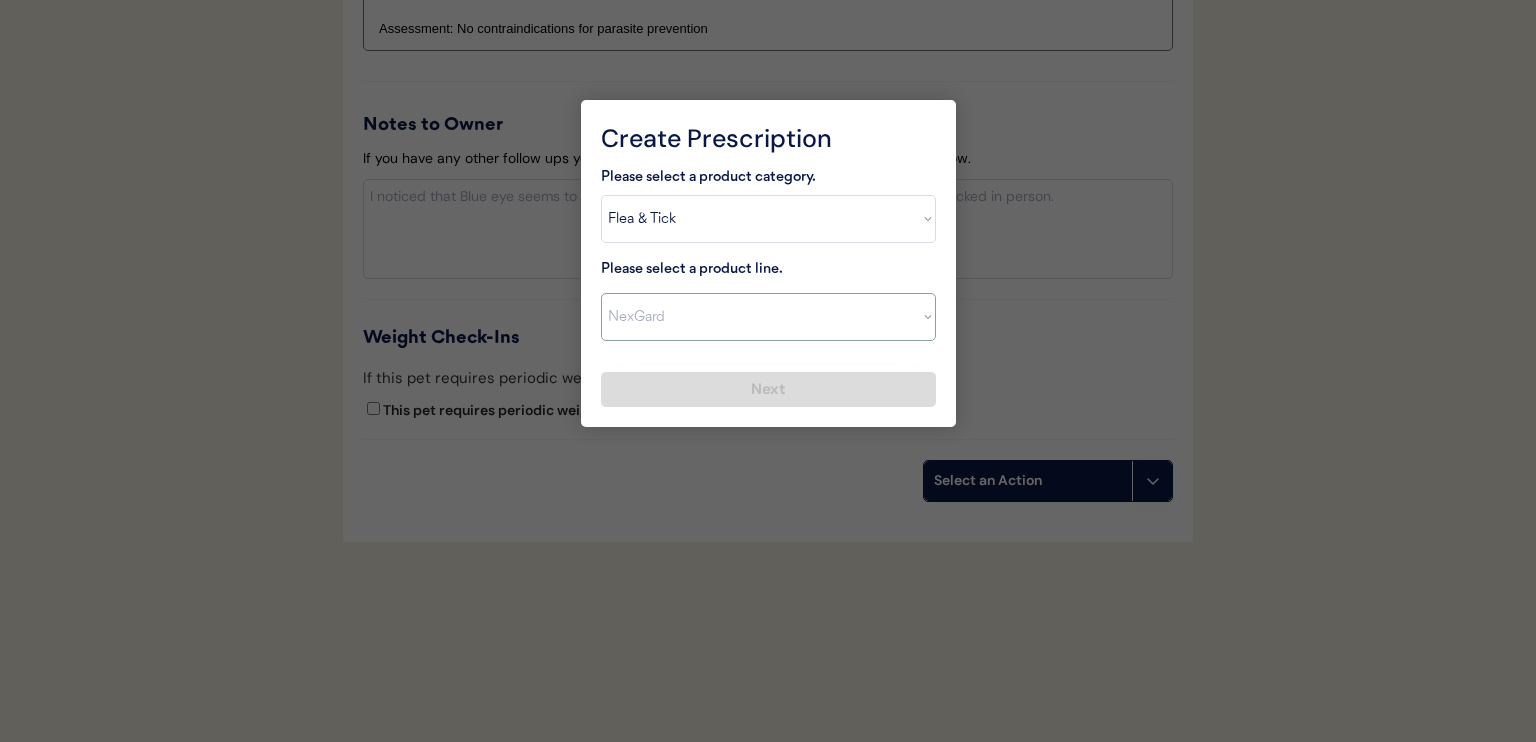 click on "Select a product line Advantix II Bravecto 1 Month Bravecto 1 Month (3 Month) Bravecto 3 Month Credelio for Dogs Credelio for Dogs (3 Month) NexGard Simparica Simparica (3 Month)" at bounding box center [768, 317] 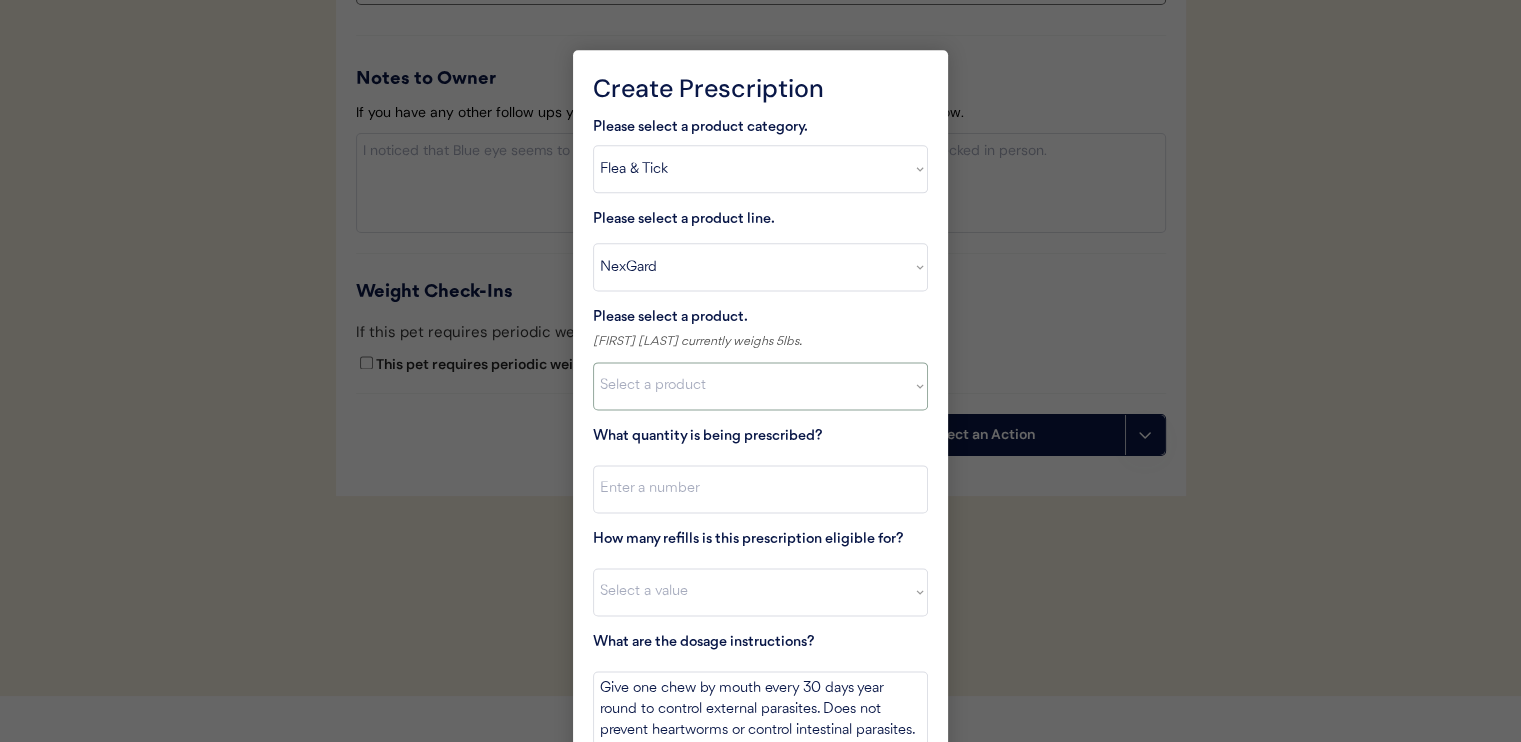 click on "Select a product NexGard, 4 - 10lbs NexGard, 10.1 - 24lbs NexGard, 24.1 - 60lbs NexGard, 60.1 - 121lbs" at bounding box center [760, 386] 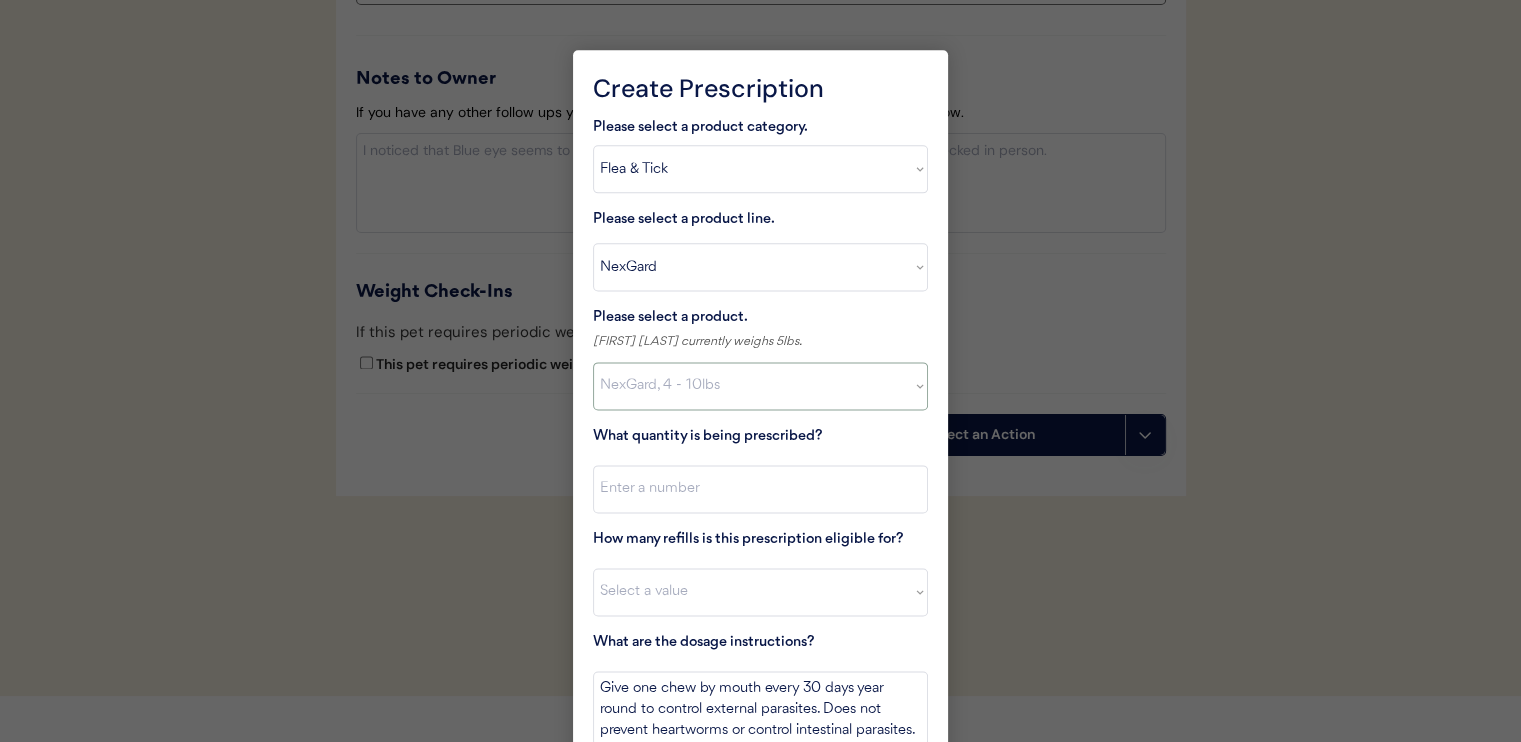 click on "Select a product NexGard, 4 - 10lbs NexGard, 10.1 - 24lbs NexGard, 24.1 - 60lbs NexGard, 60.1 - 121lbs" at bounding box center [760, 386] 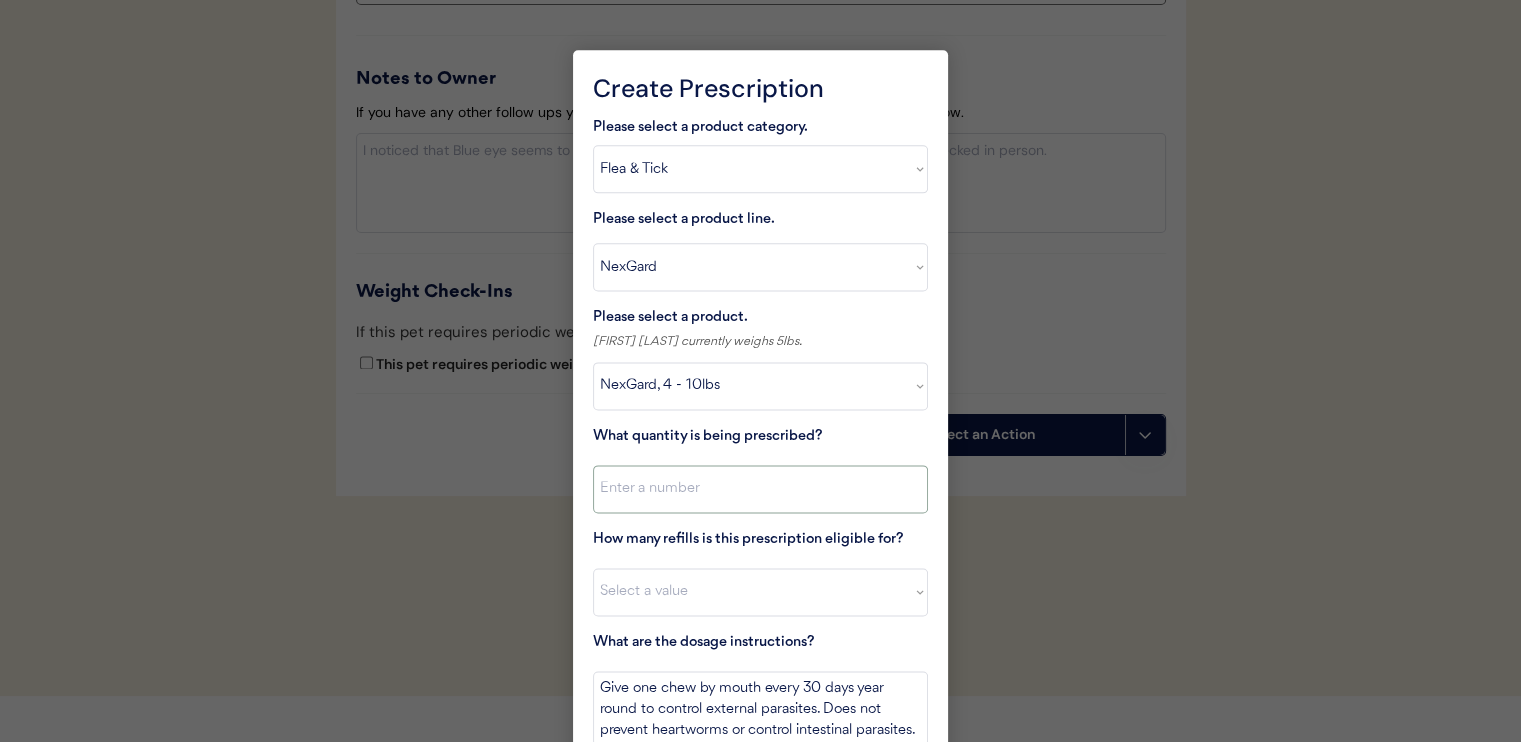 click at bounding box center [760, 489] 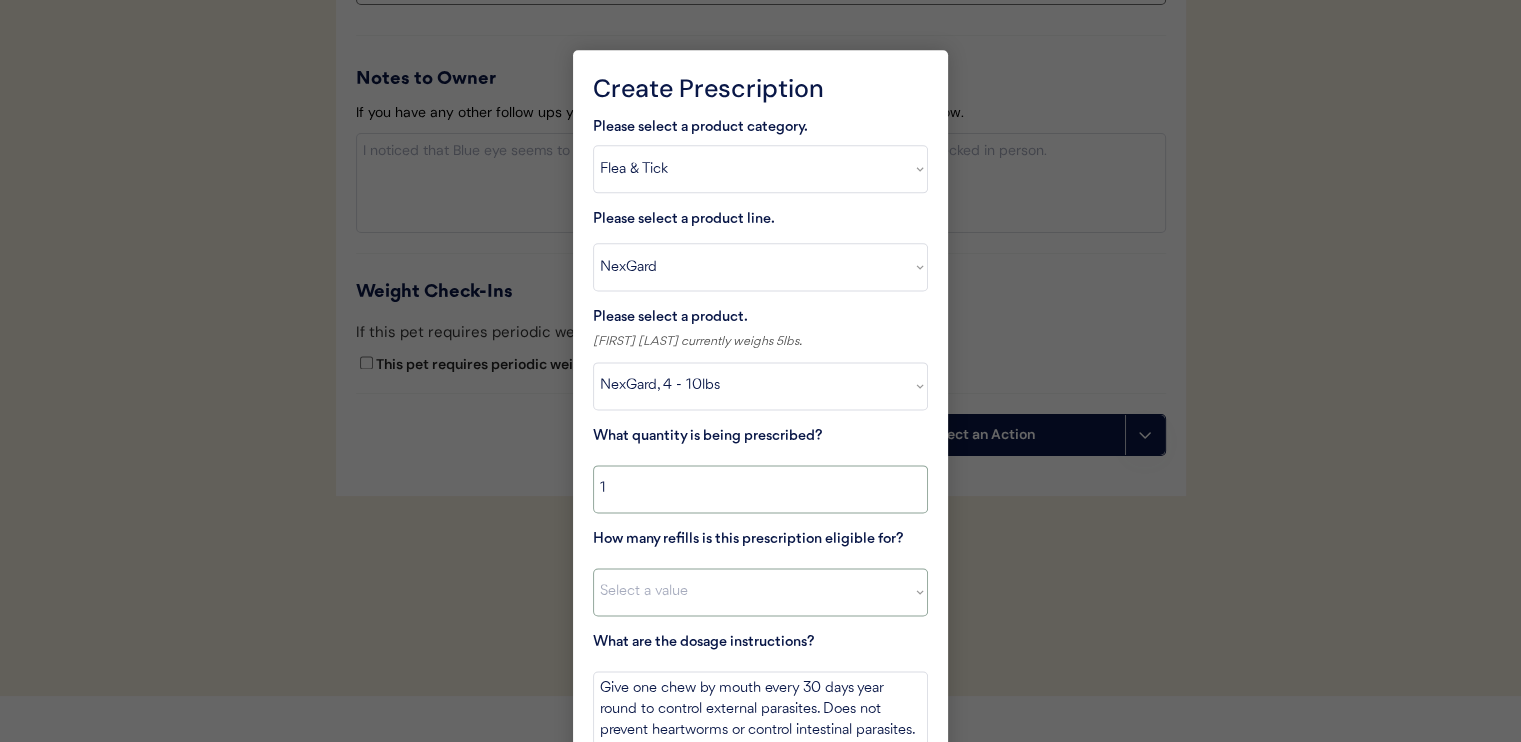 type on "1" 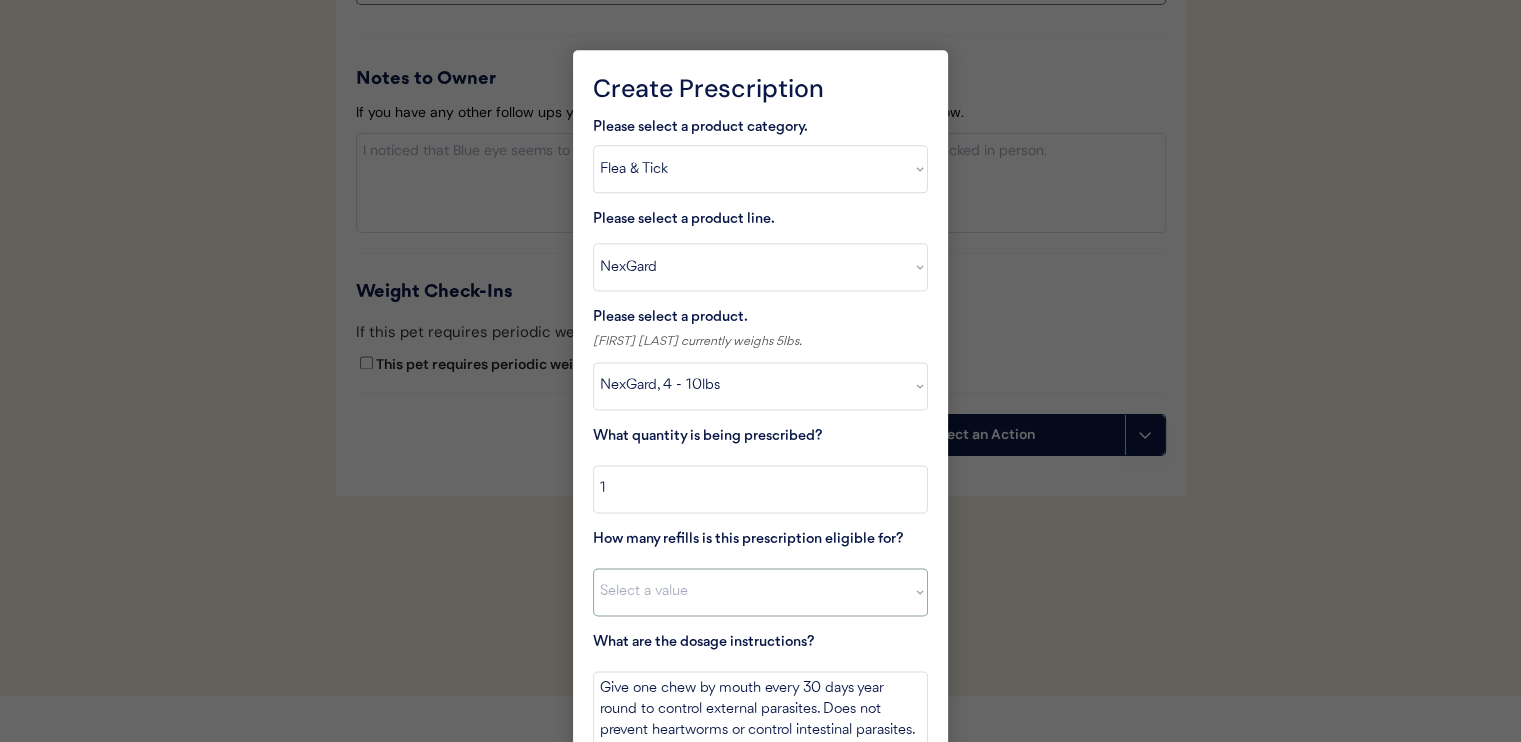 select on "11" 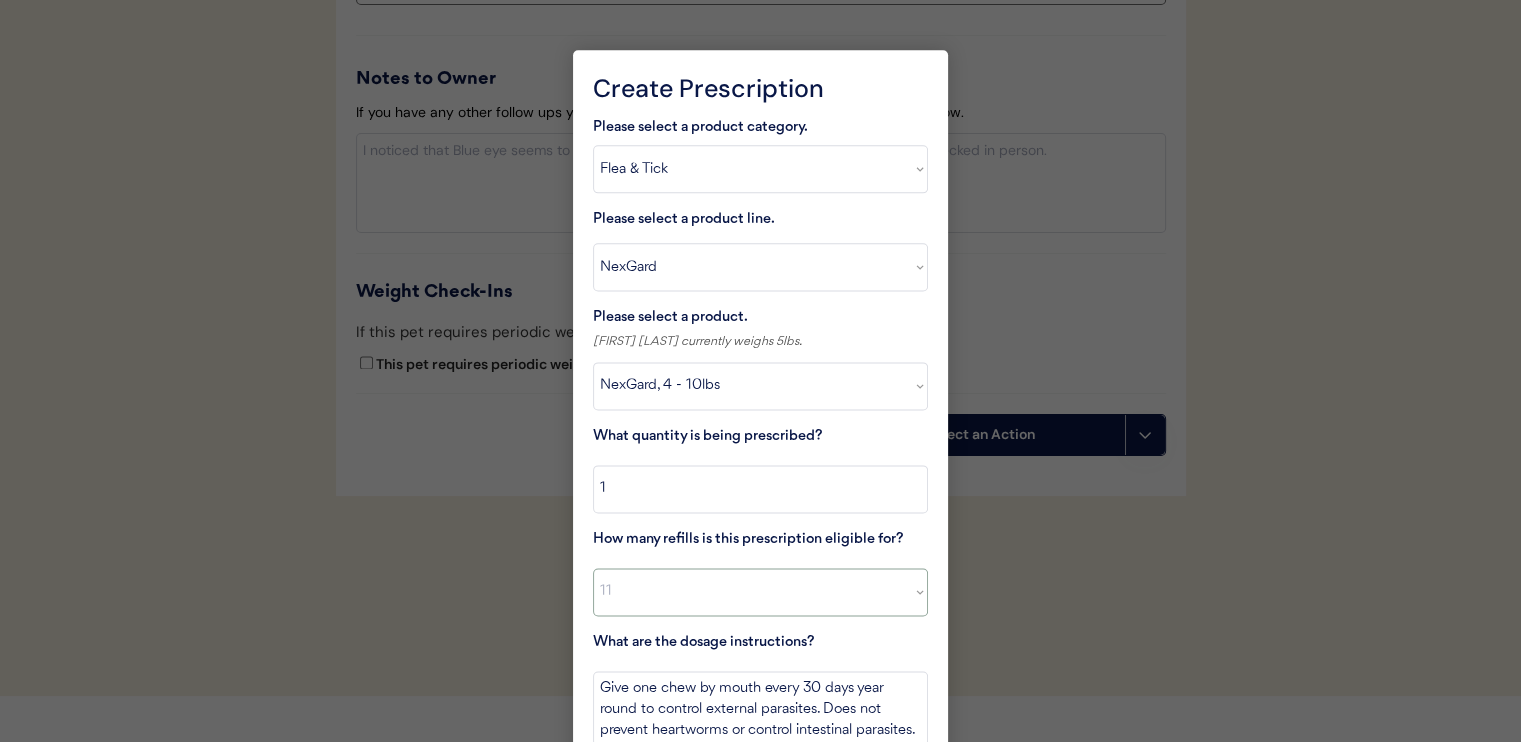 click on "Select a value 0 1 2 3 4 5 6 7 8 10 11" at bounding box center (760, 592) 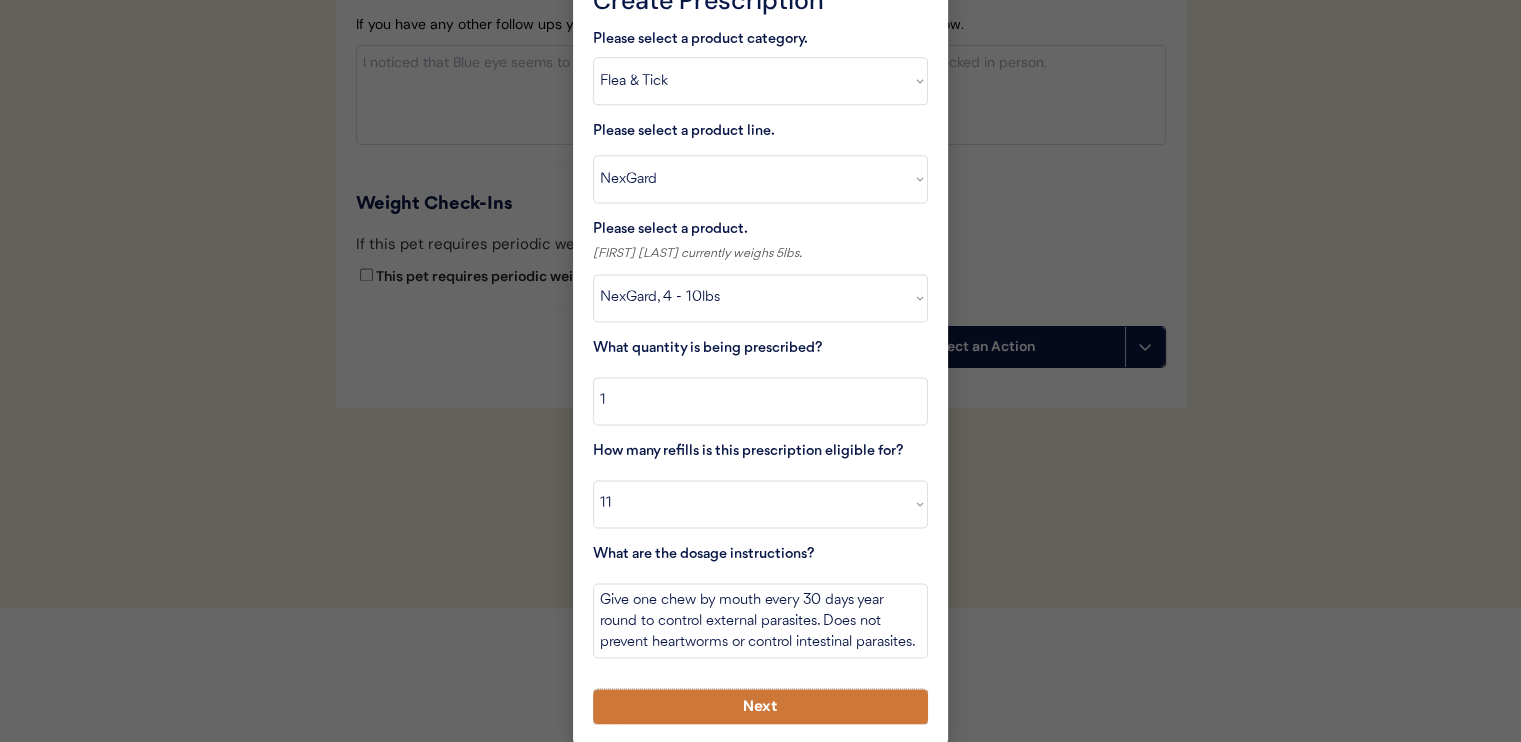 click on "Next" at bounding box center (760, 706) 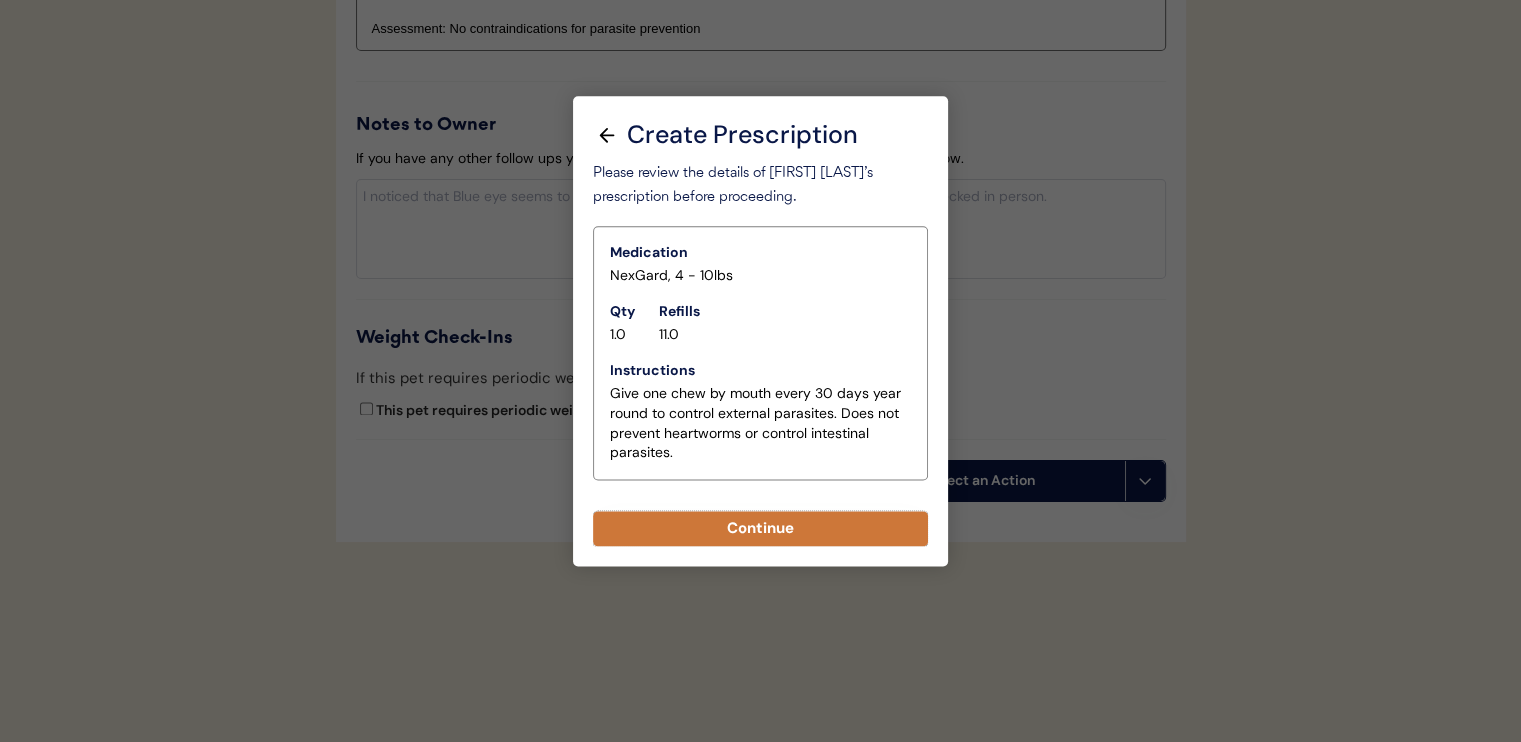 click on "Continue" at bounding box center [760, 528] 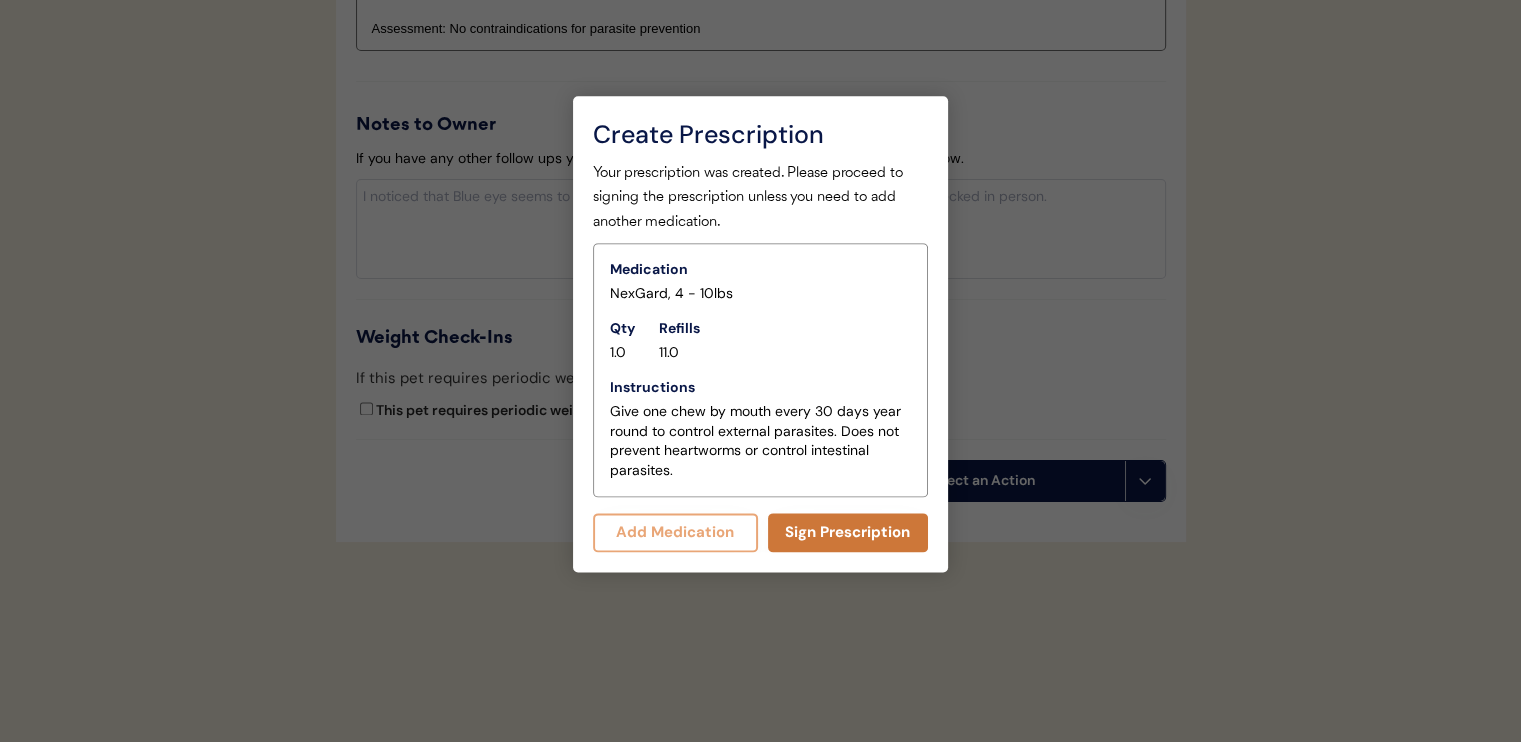 click on "Sign Prescription" at bounding box center [848, 532] 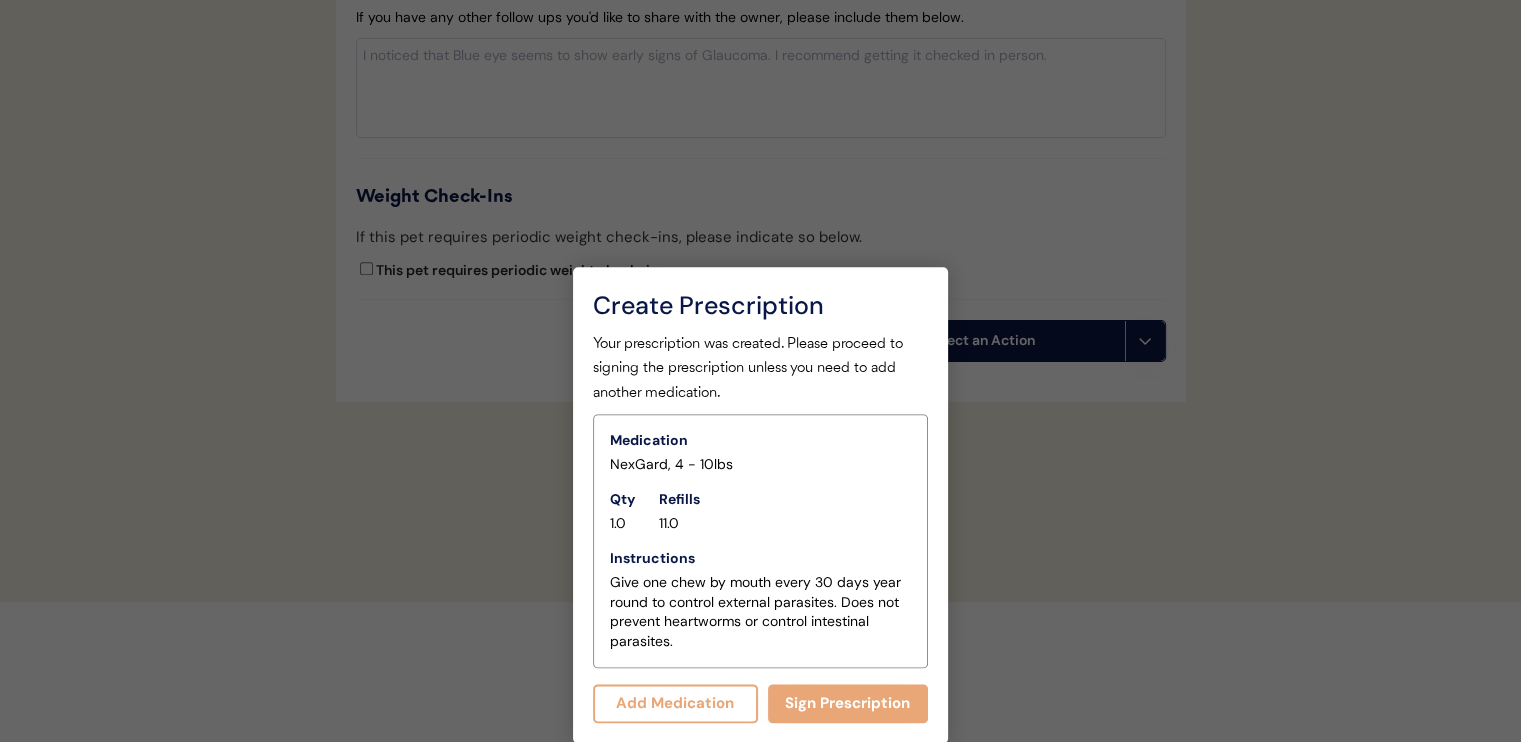 scroll, scrollTop: 2579, scrollLeft: 0, axis: vertical 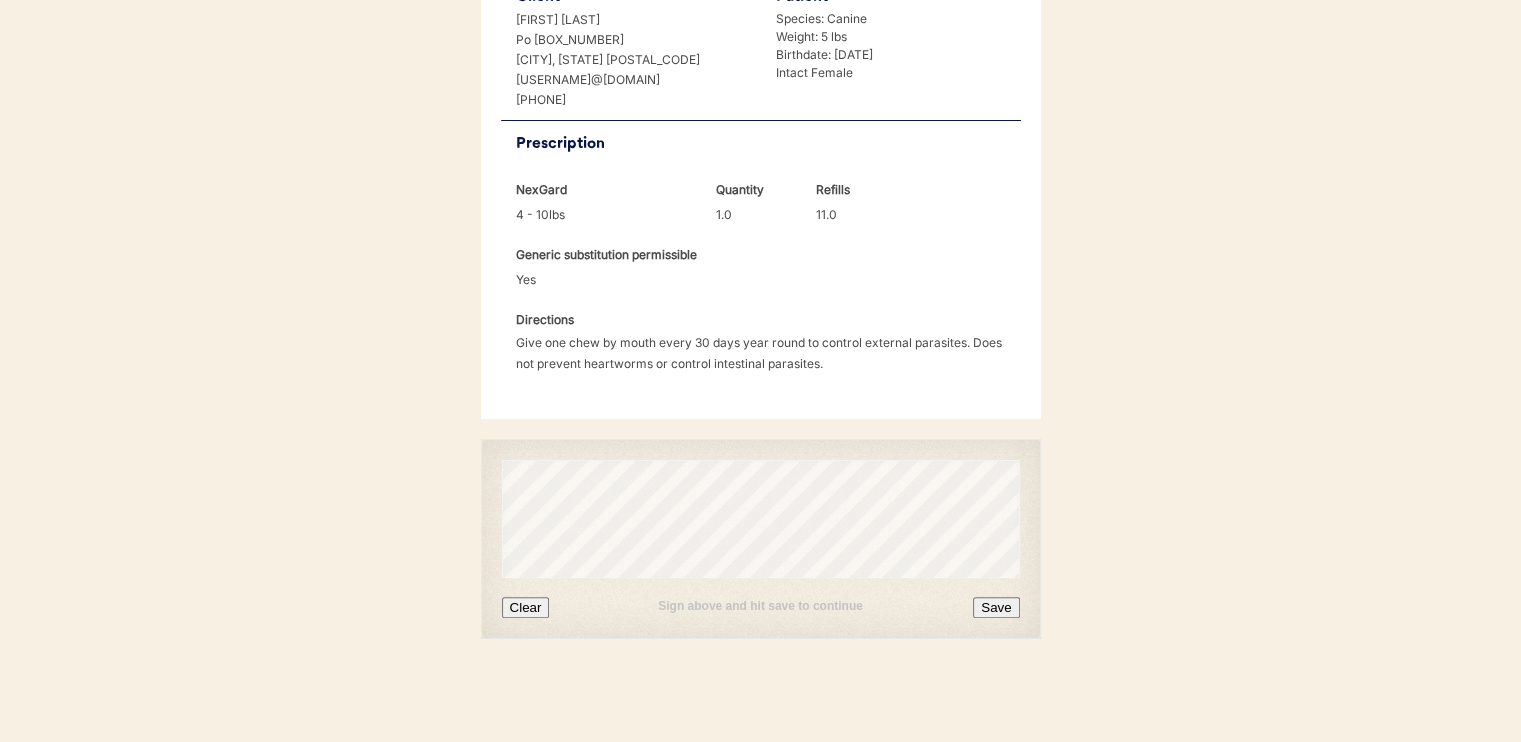 click on "Save" at bounding box center (996, 607) 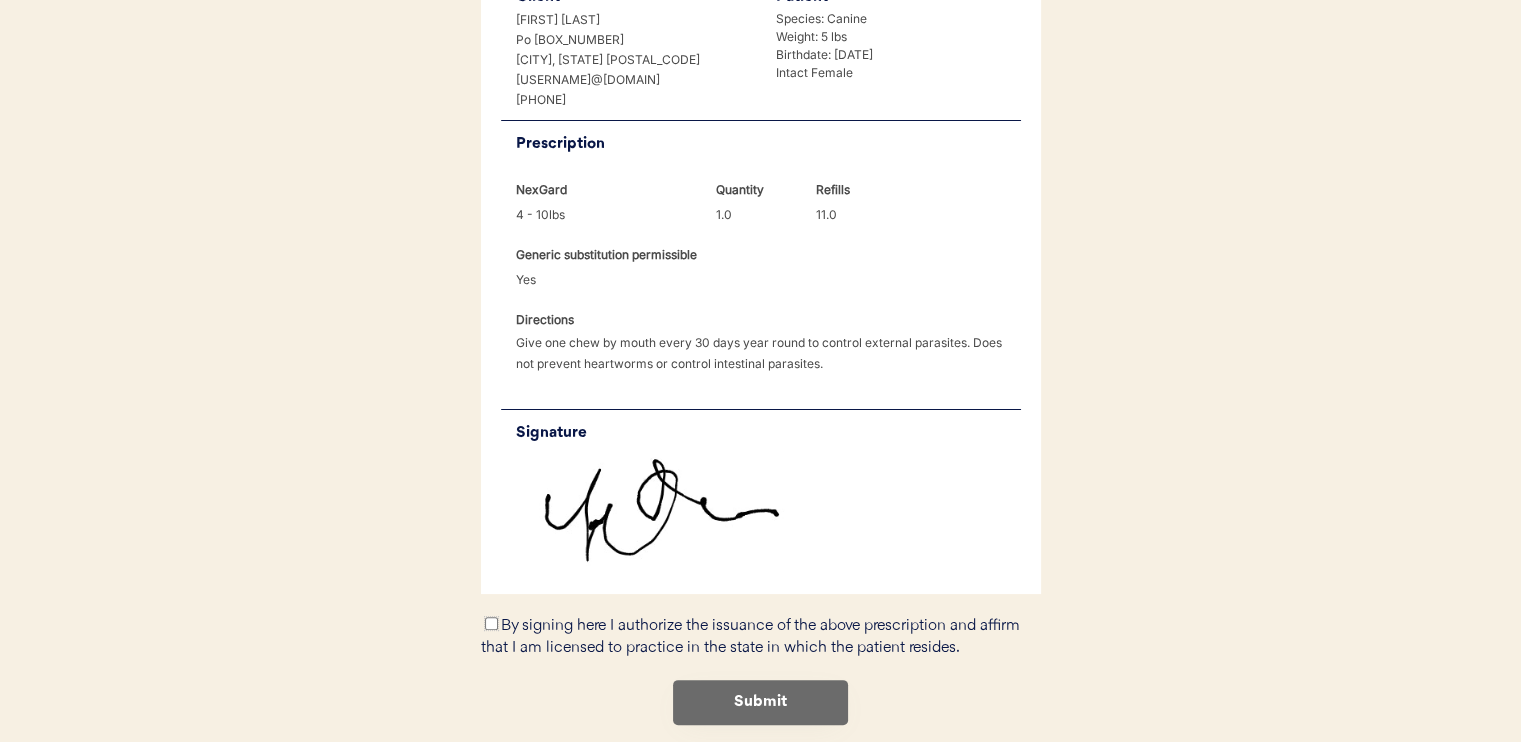 click on "By signing here I authorize the issuance of the above prescription and affirm that I am licensed to practice in the state in which the patient resides." at bounding box center [491, 623] 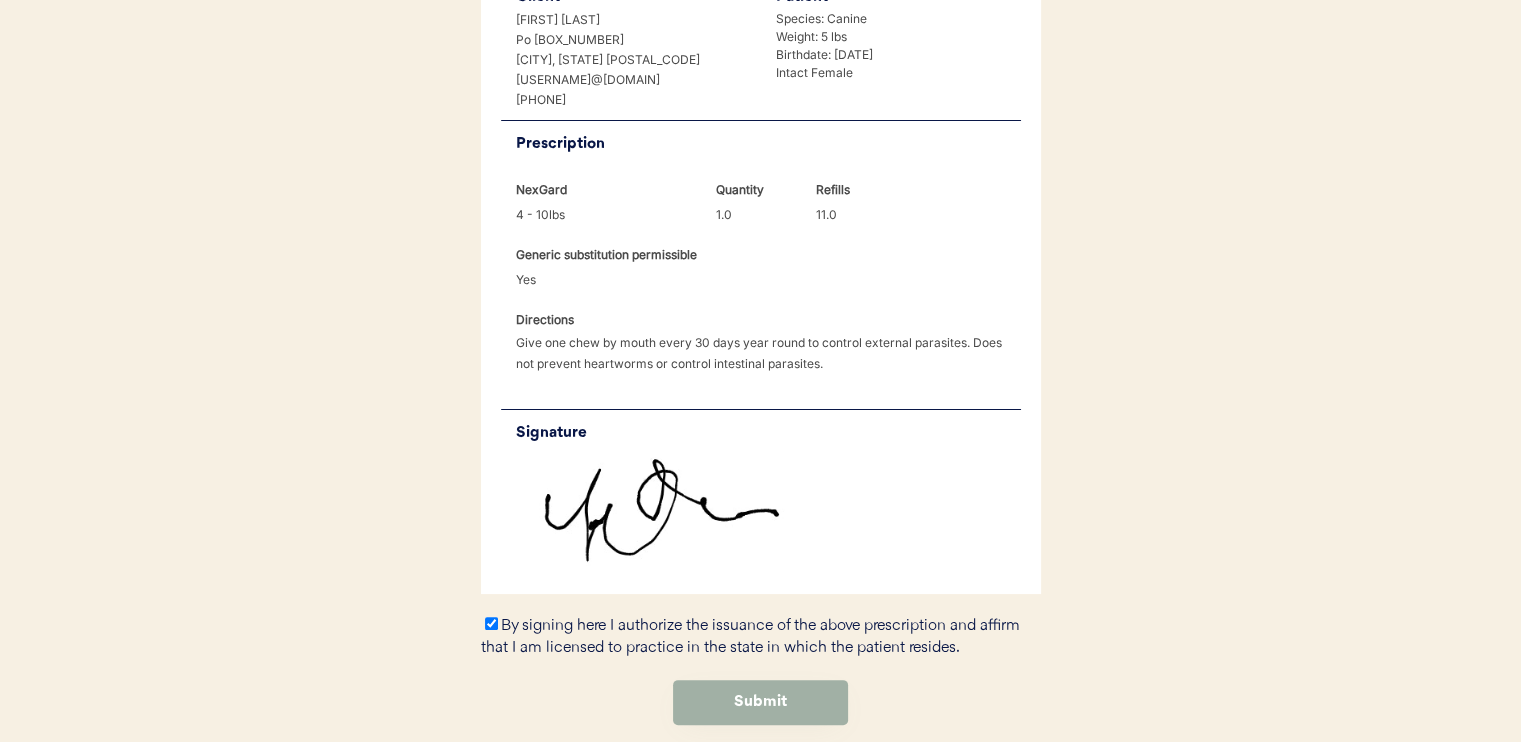 click on "Submit" at bounding box center (760, 702) 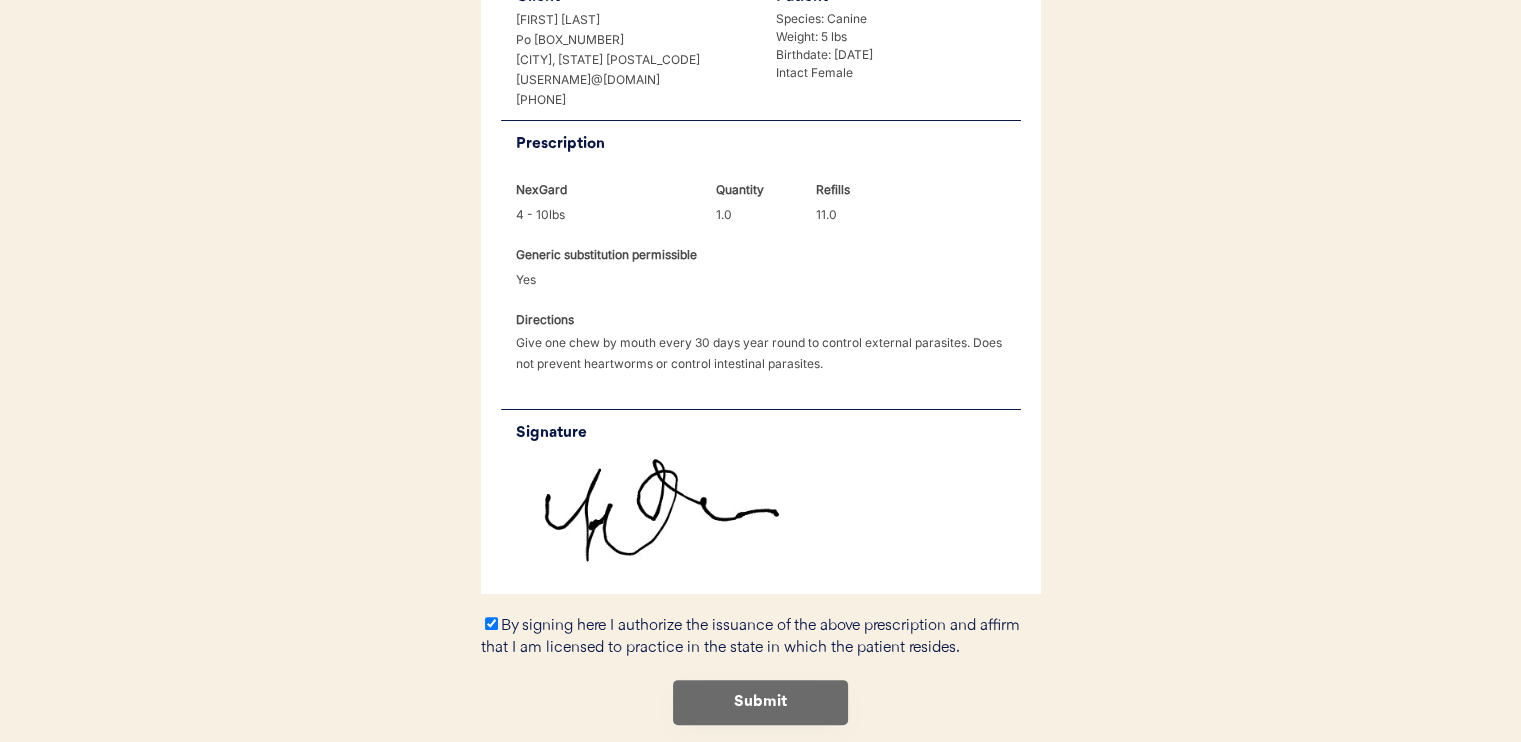 scroll, scrollTop: 0, scrollLeft: 0, axis: both 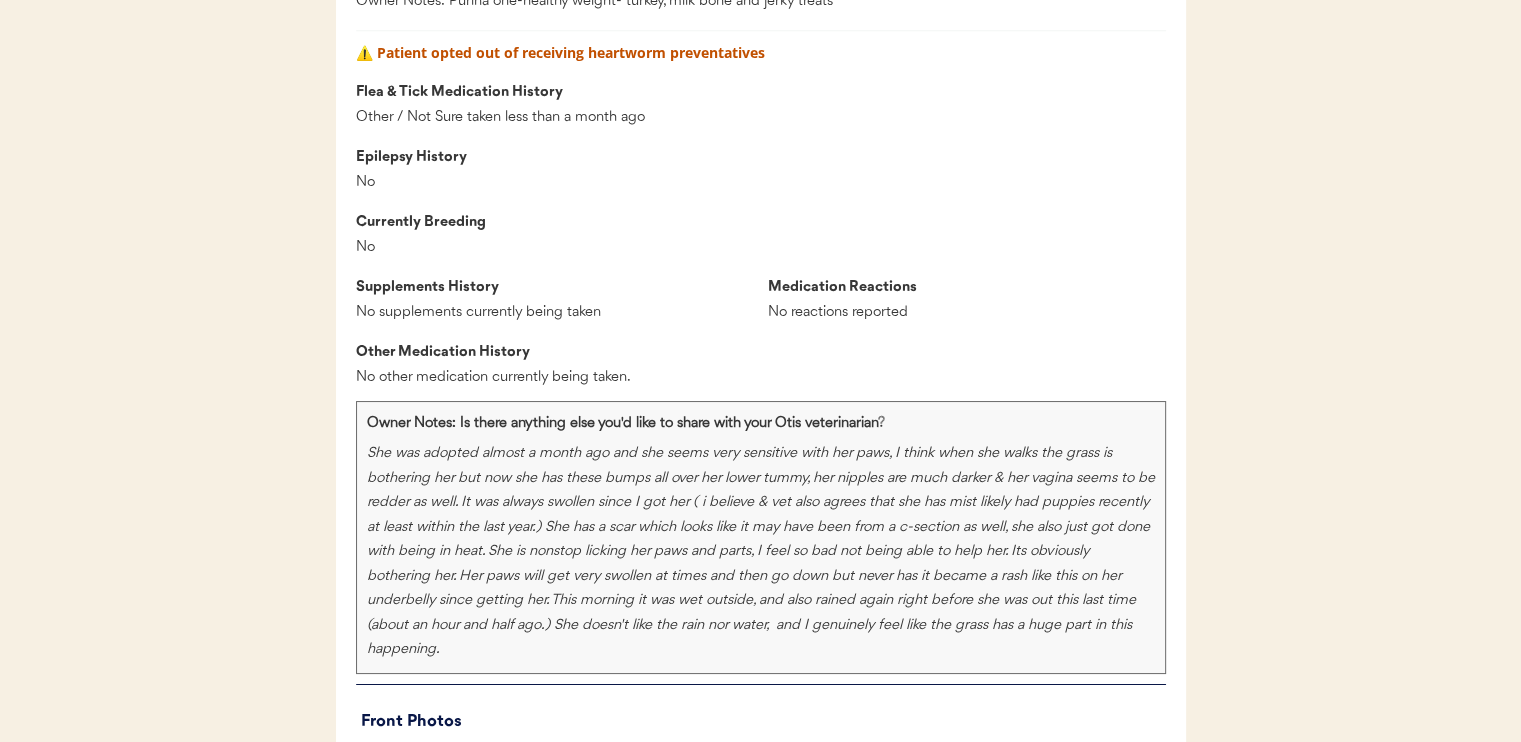 click 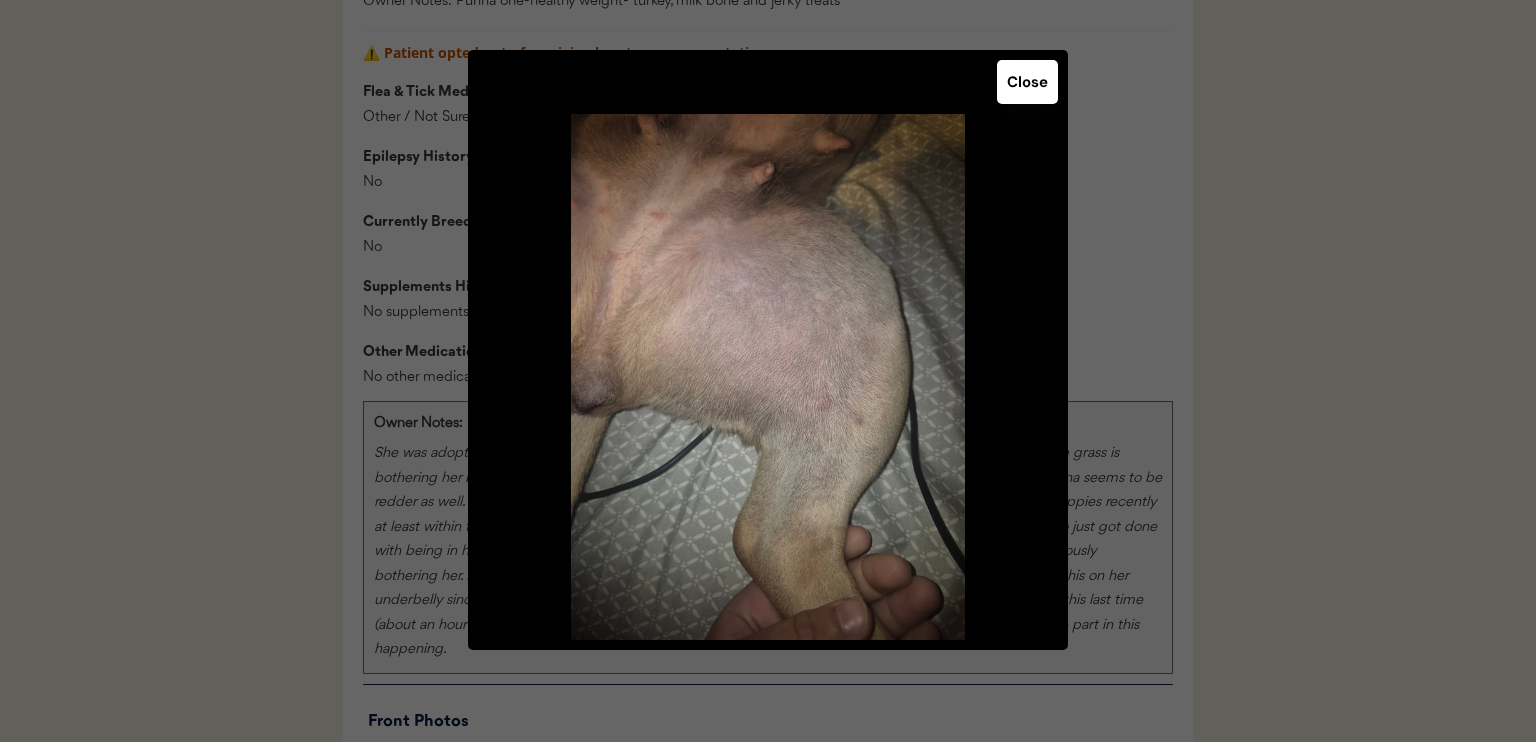 click on "Close" at bounding box center (1027, 82) 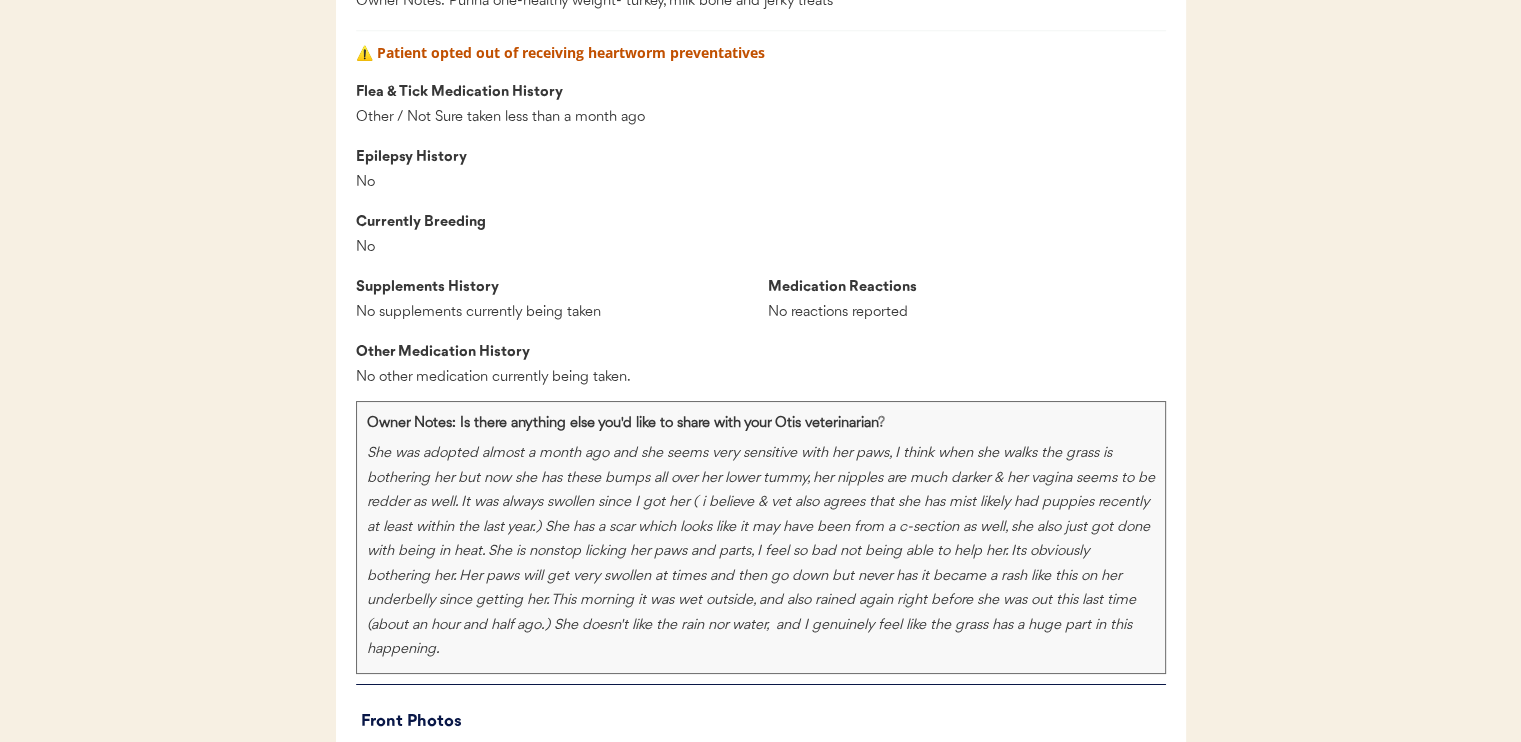 click 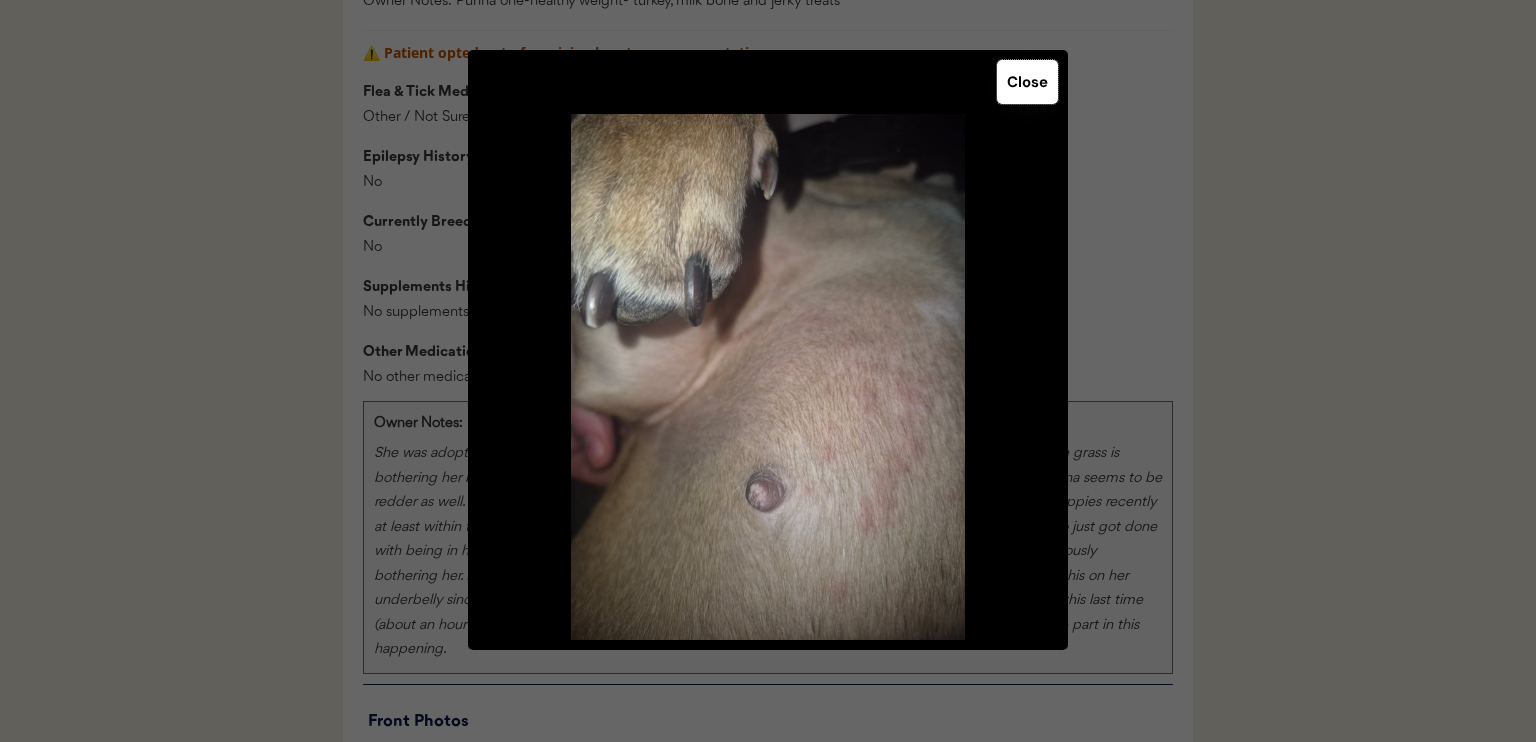 click on "Close" at bounding box center (1027, 82) 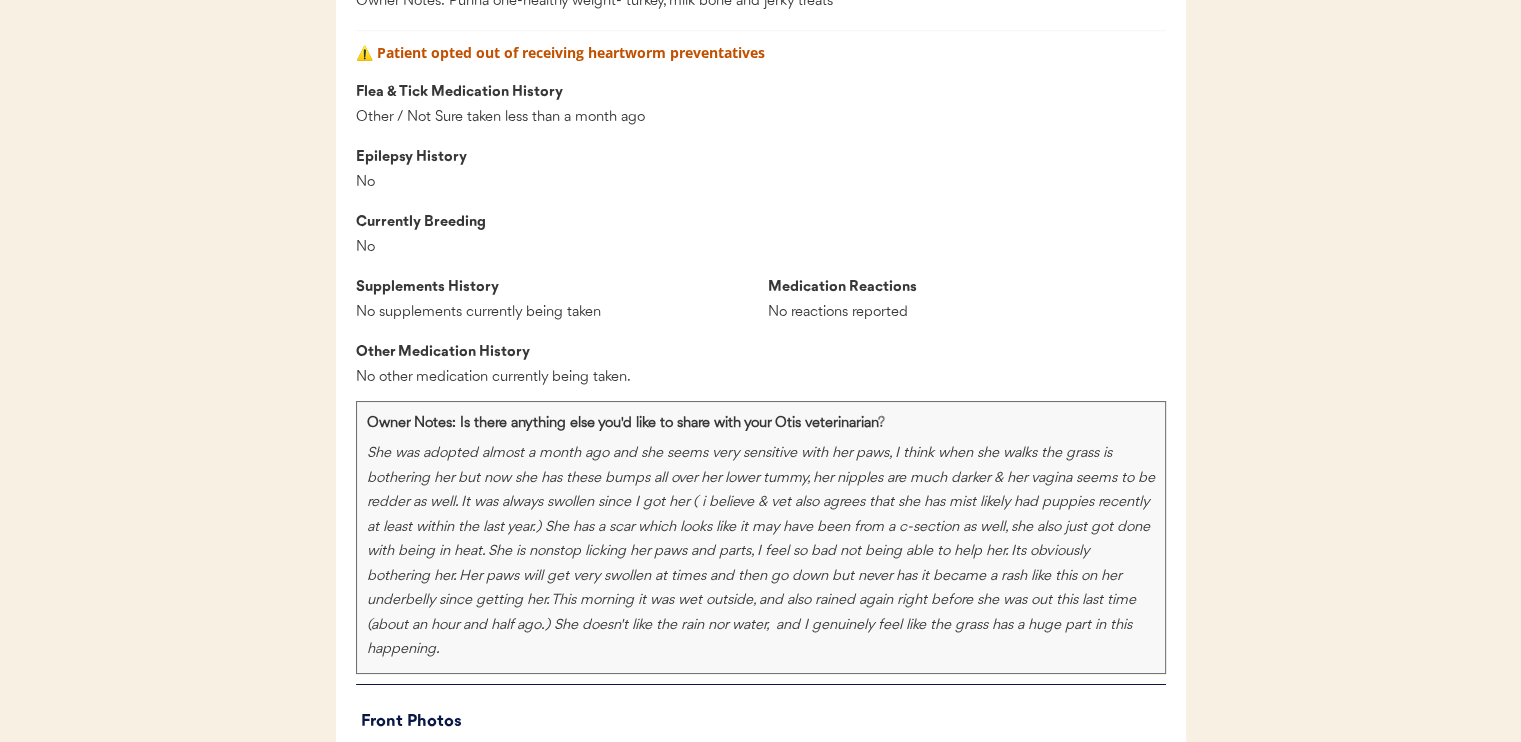 drag, startPoint x: 1016, startPoint y: 454, endPoint x: 1035, endPoint y: 227, distance: 227.79376 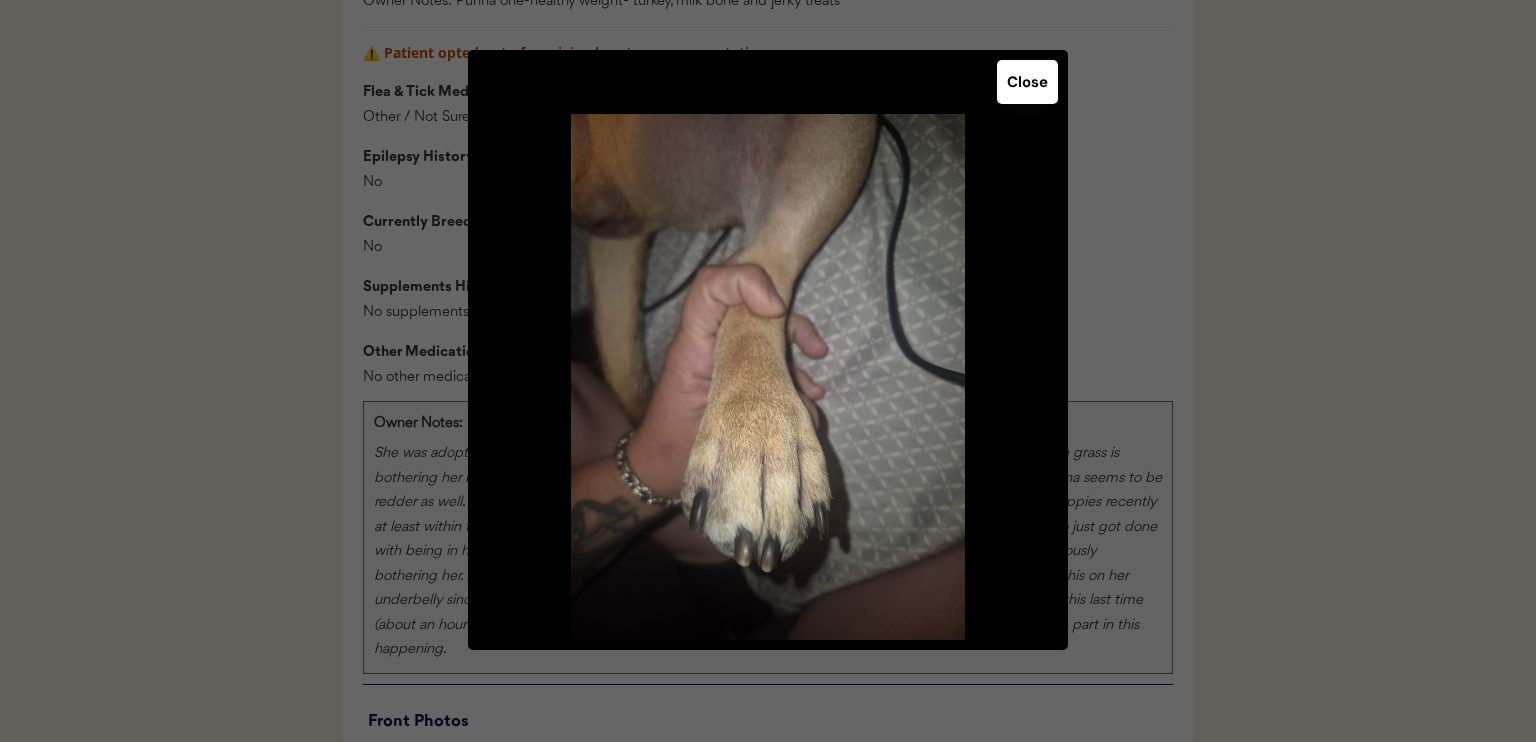click on "Close" at bounding box center [1027, 82] 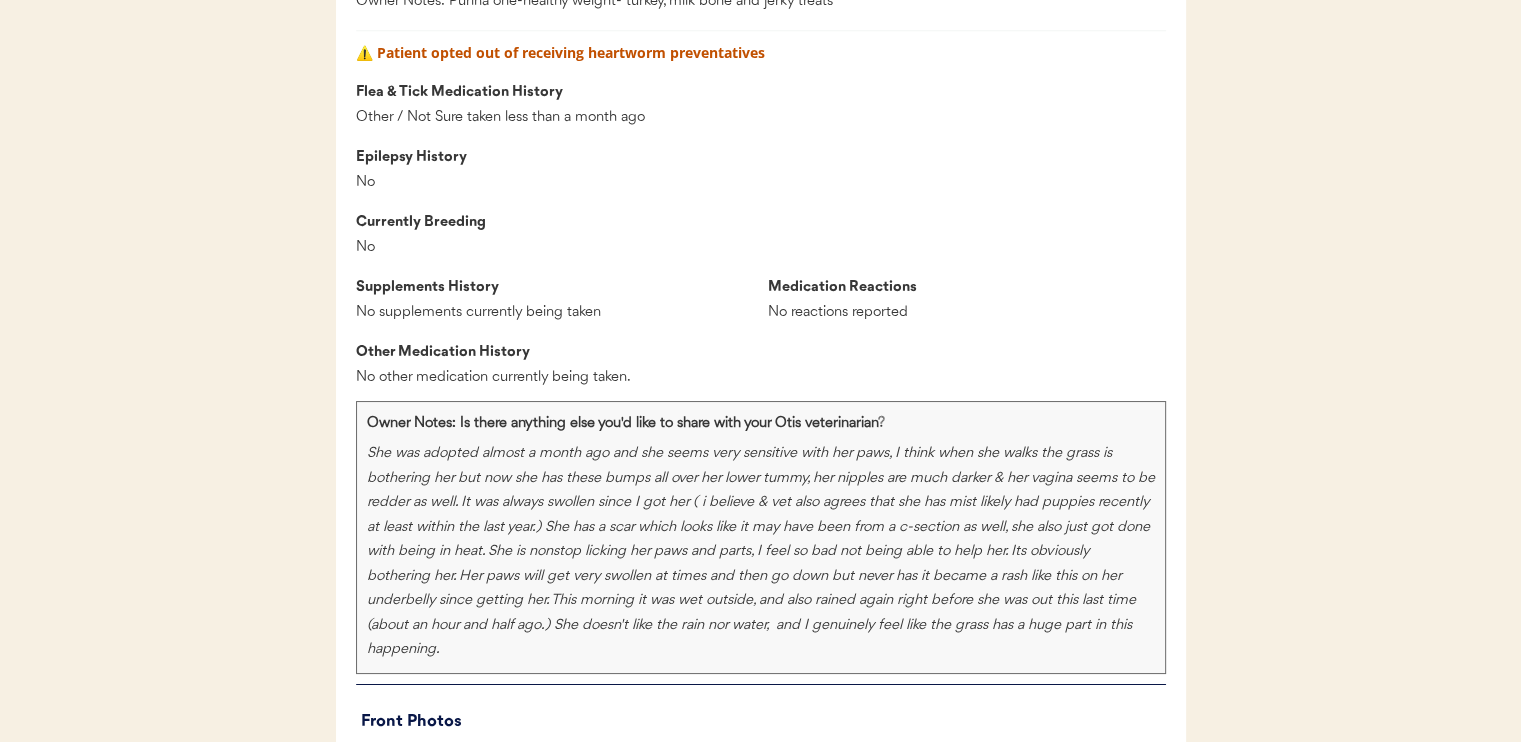 click 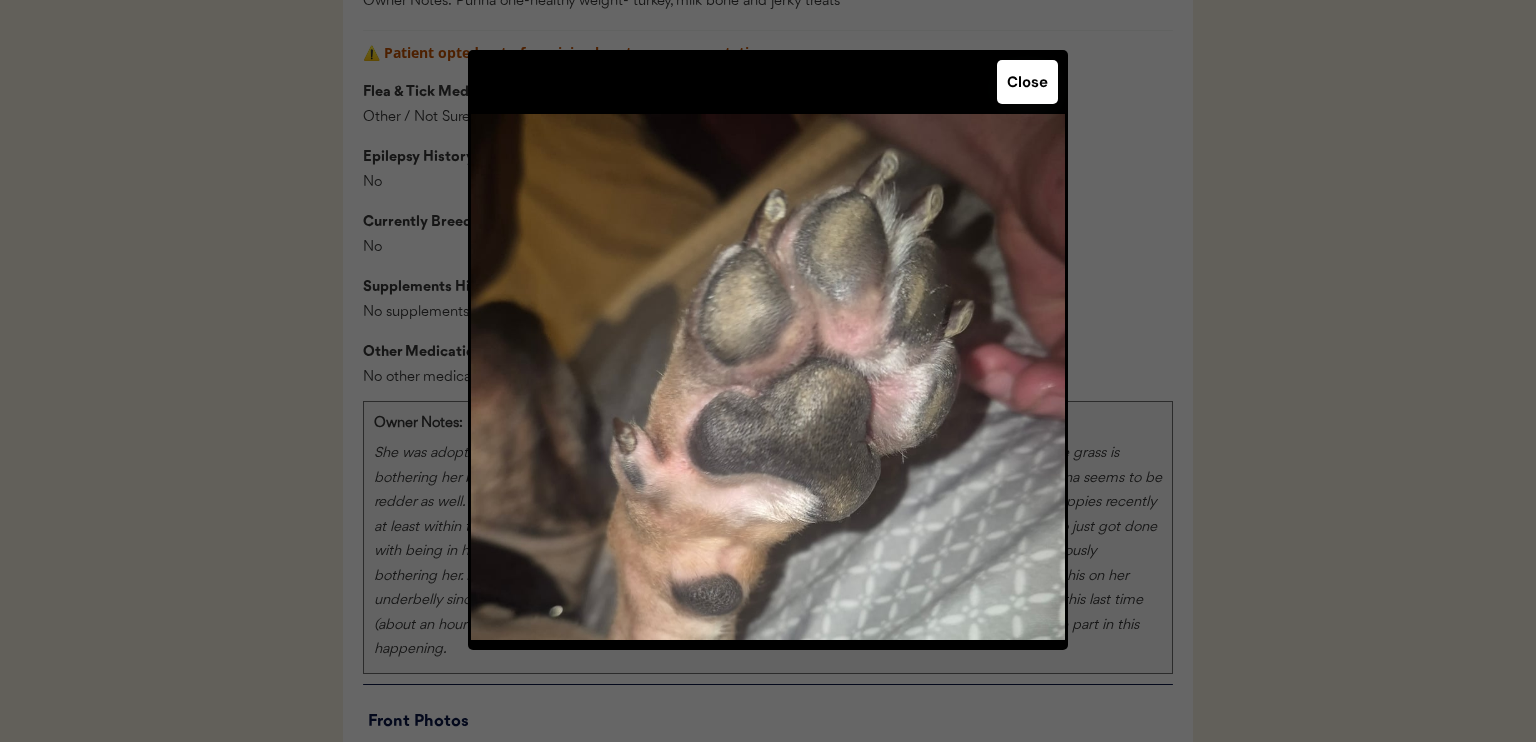 click on "Close" at bounding box center [1027, 82] 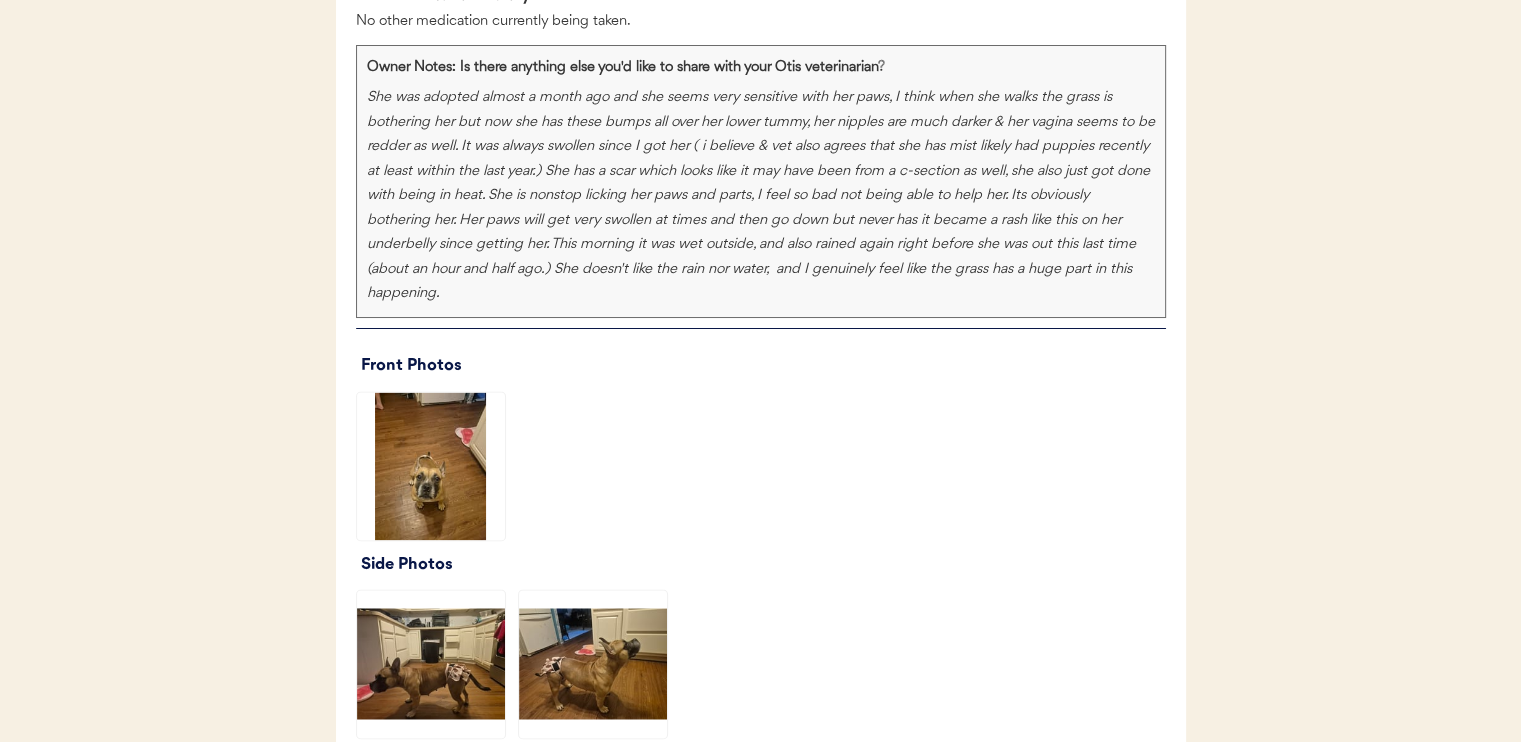 scroll, scrollTop: 3100, scrollLeft: 0, axis: vertical 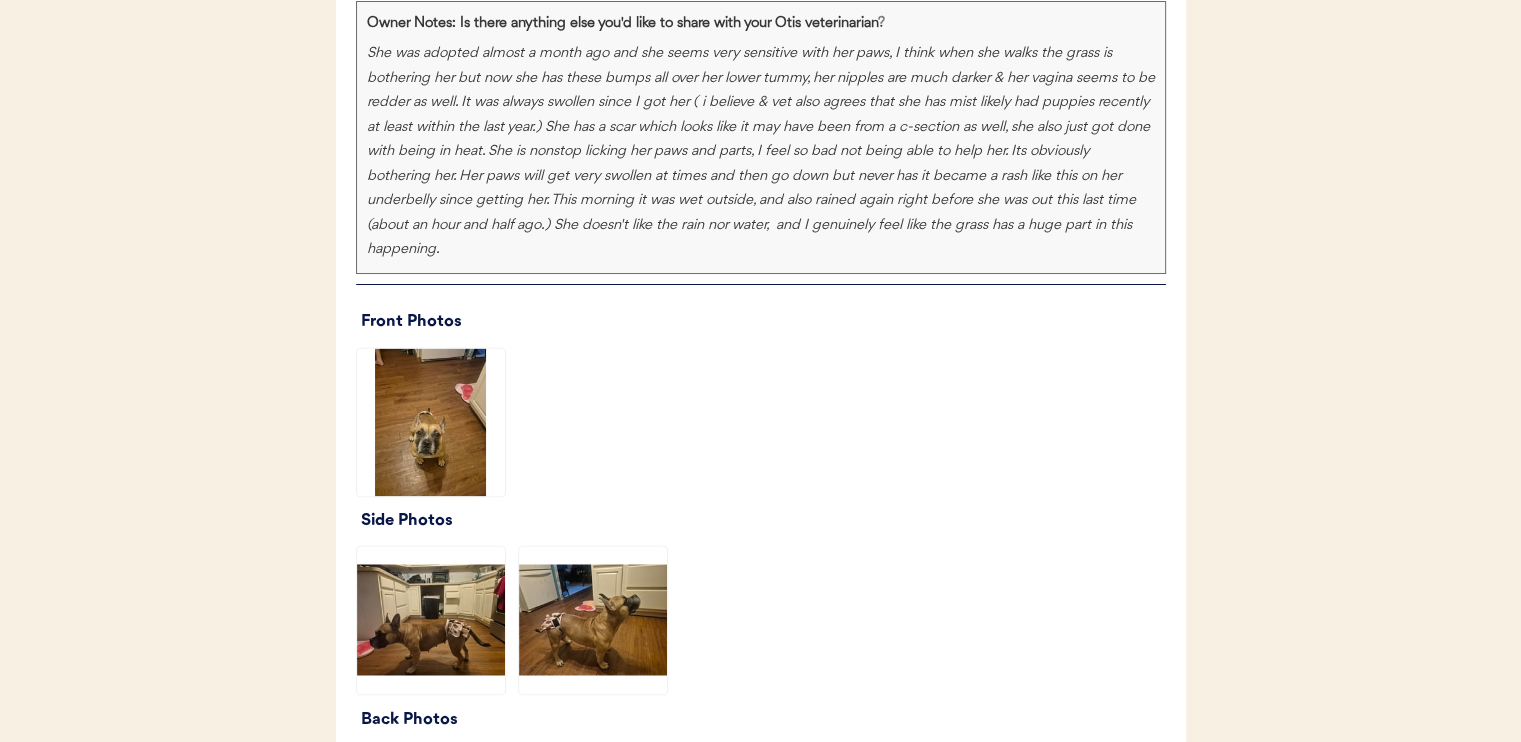 click 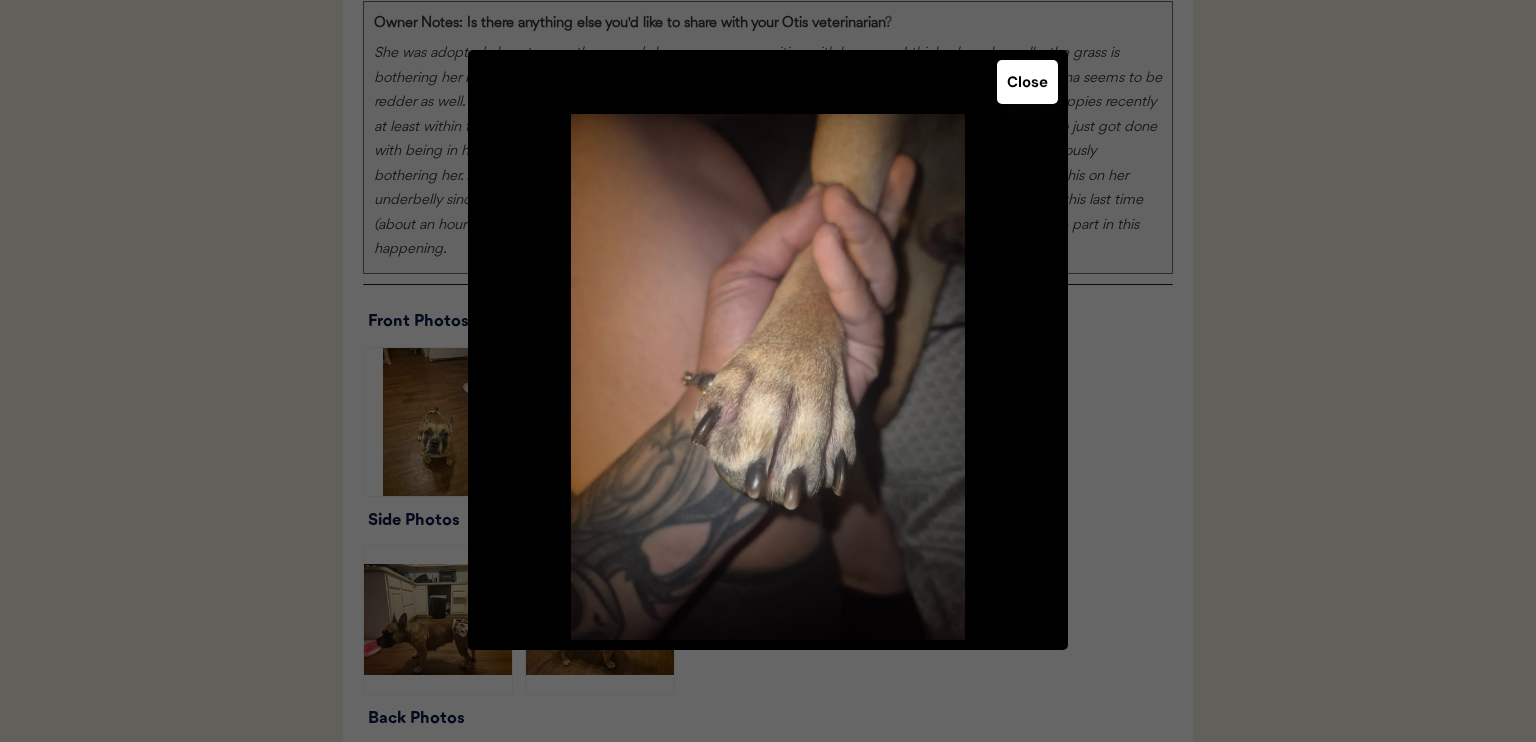 click on "Close" at bounding box center [1027, 82] 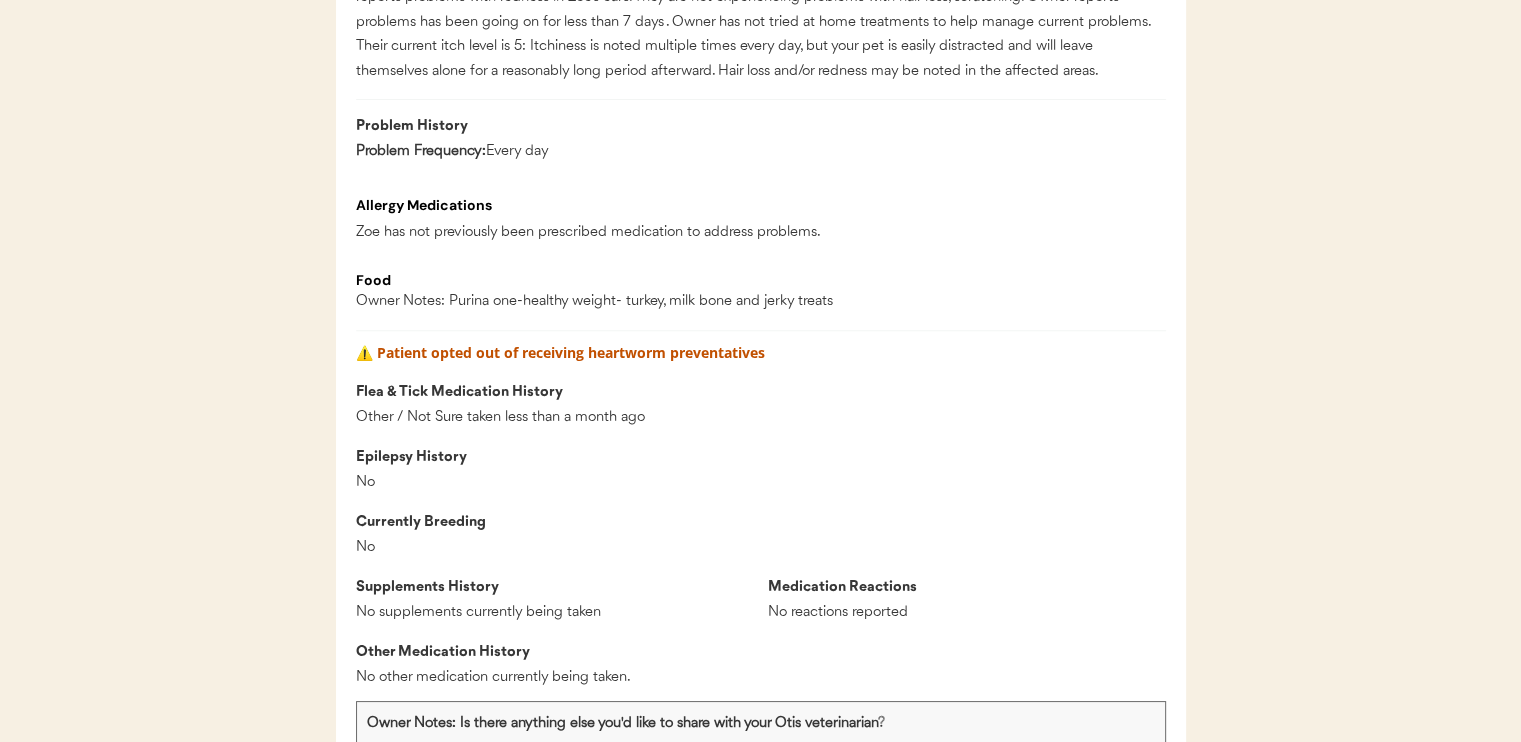 scroll, scrollTop: 2200, scrollLeft: 0, axis: vertical 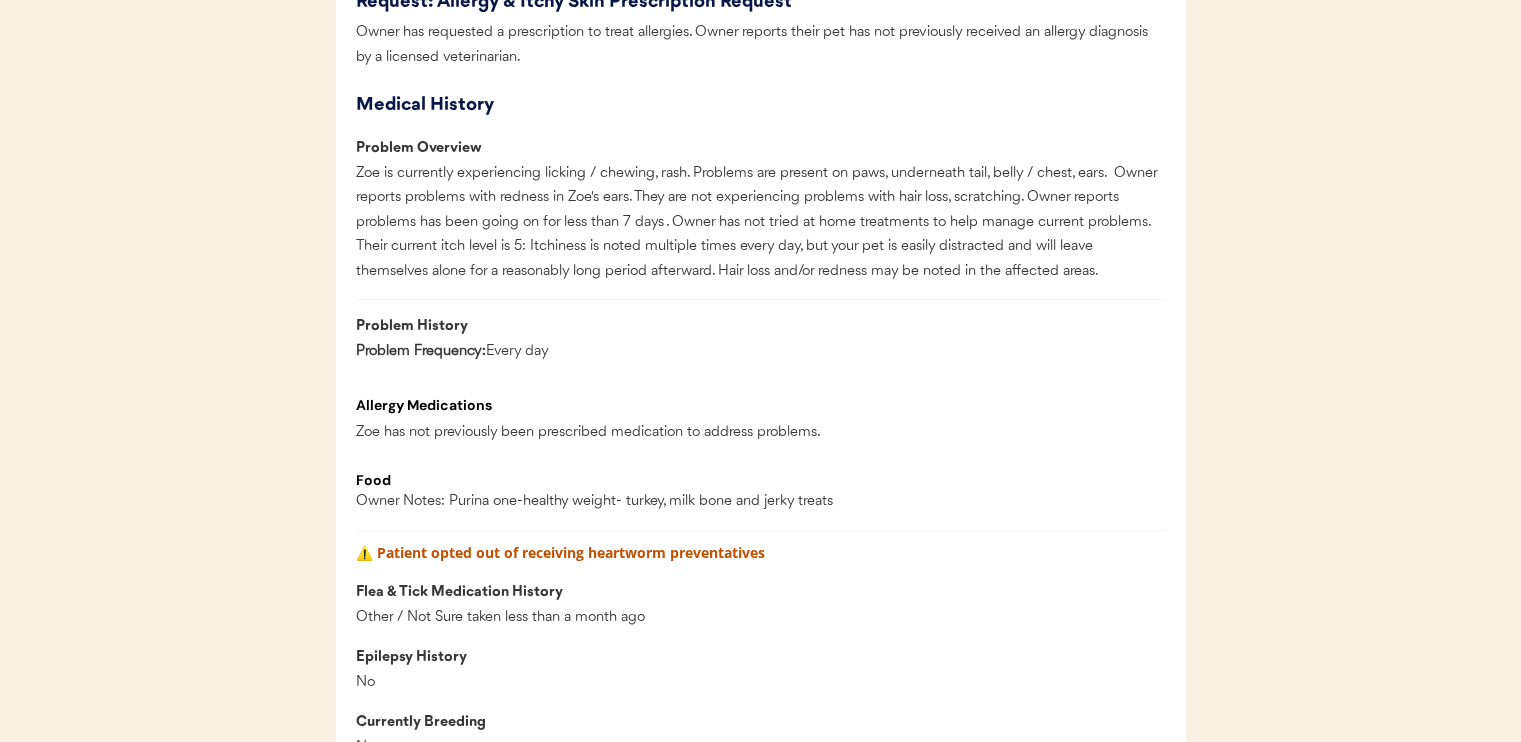 click 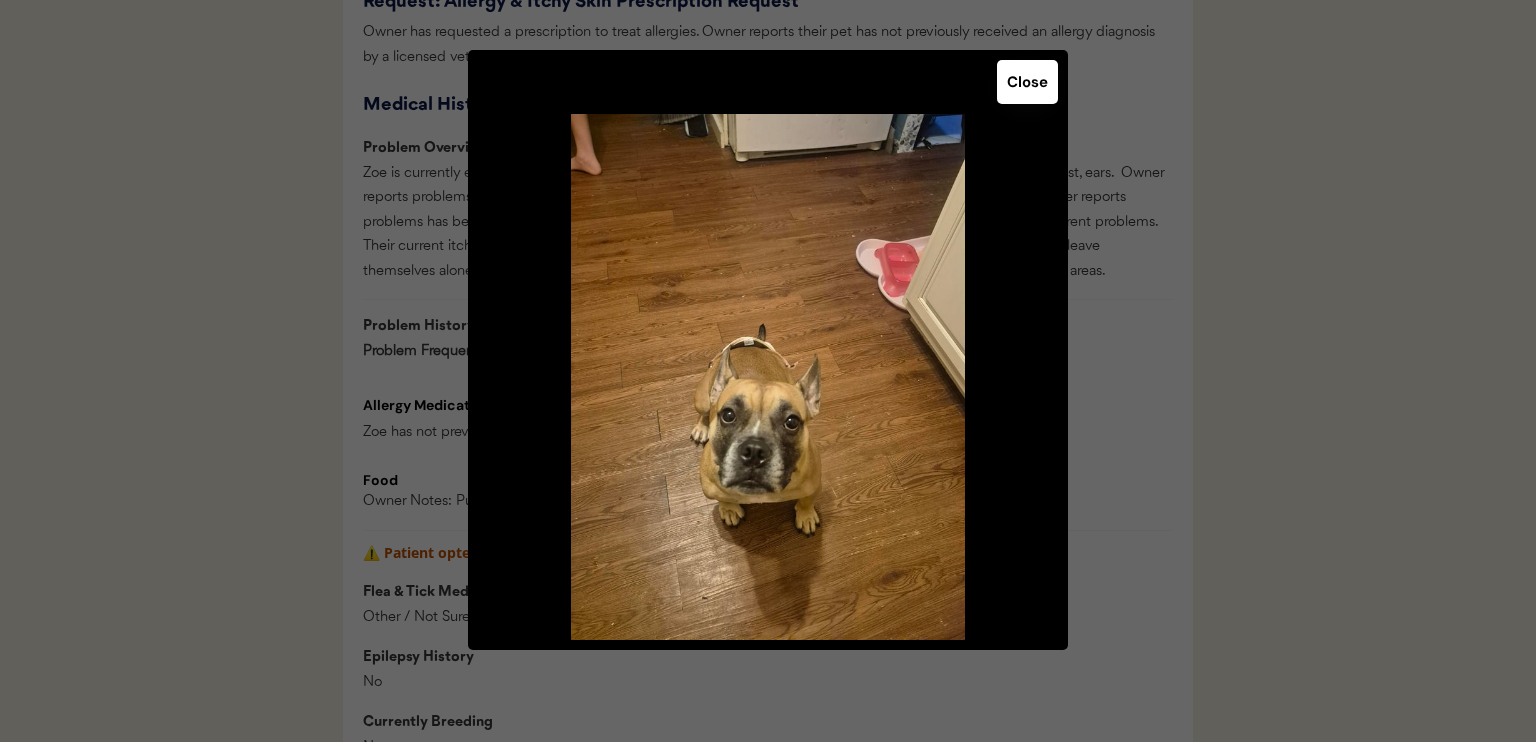 click on "Close" at bounding box center (1027, 82) 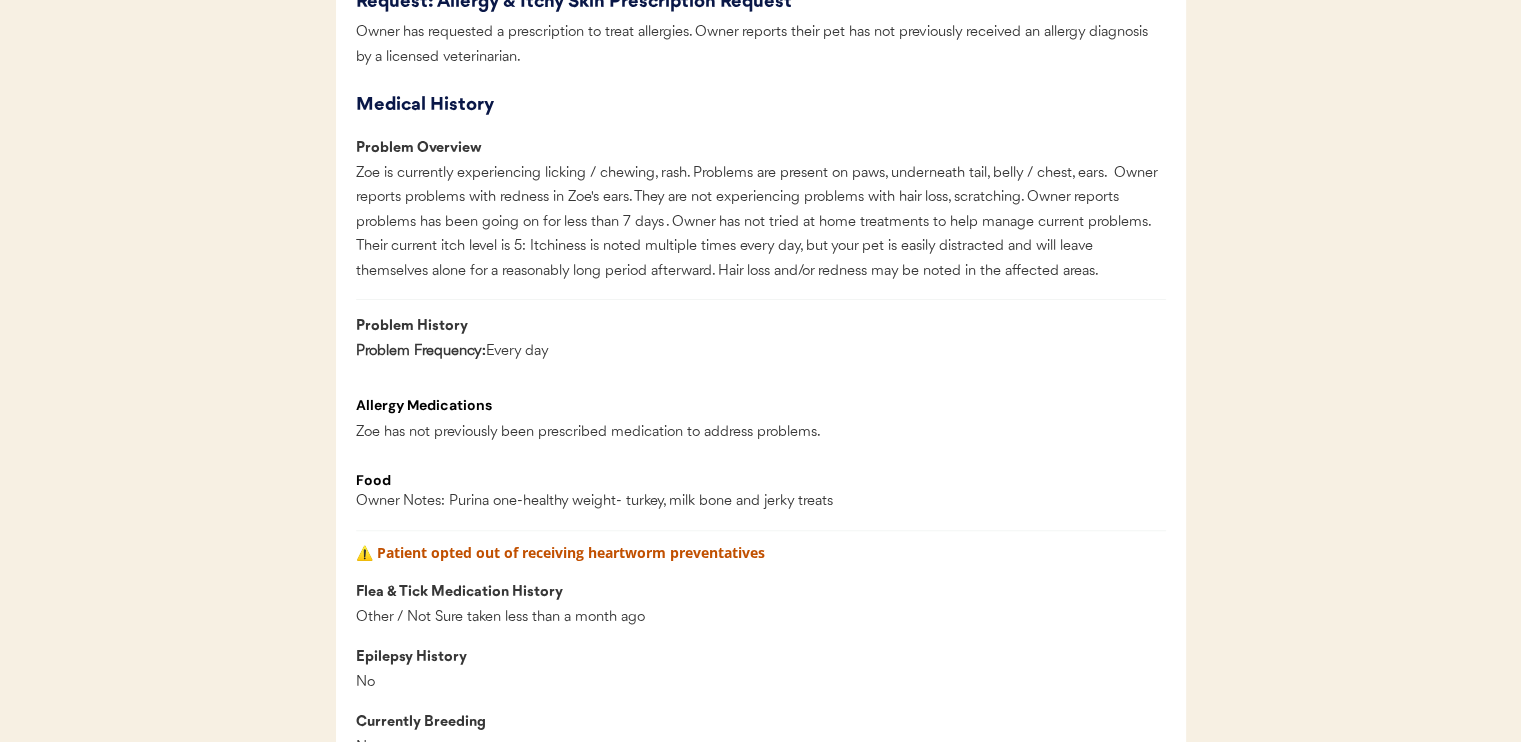 click 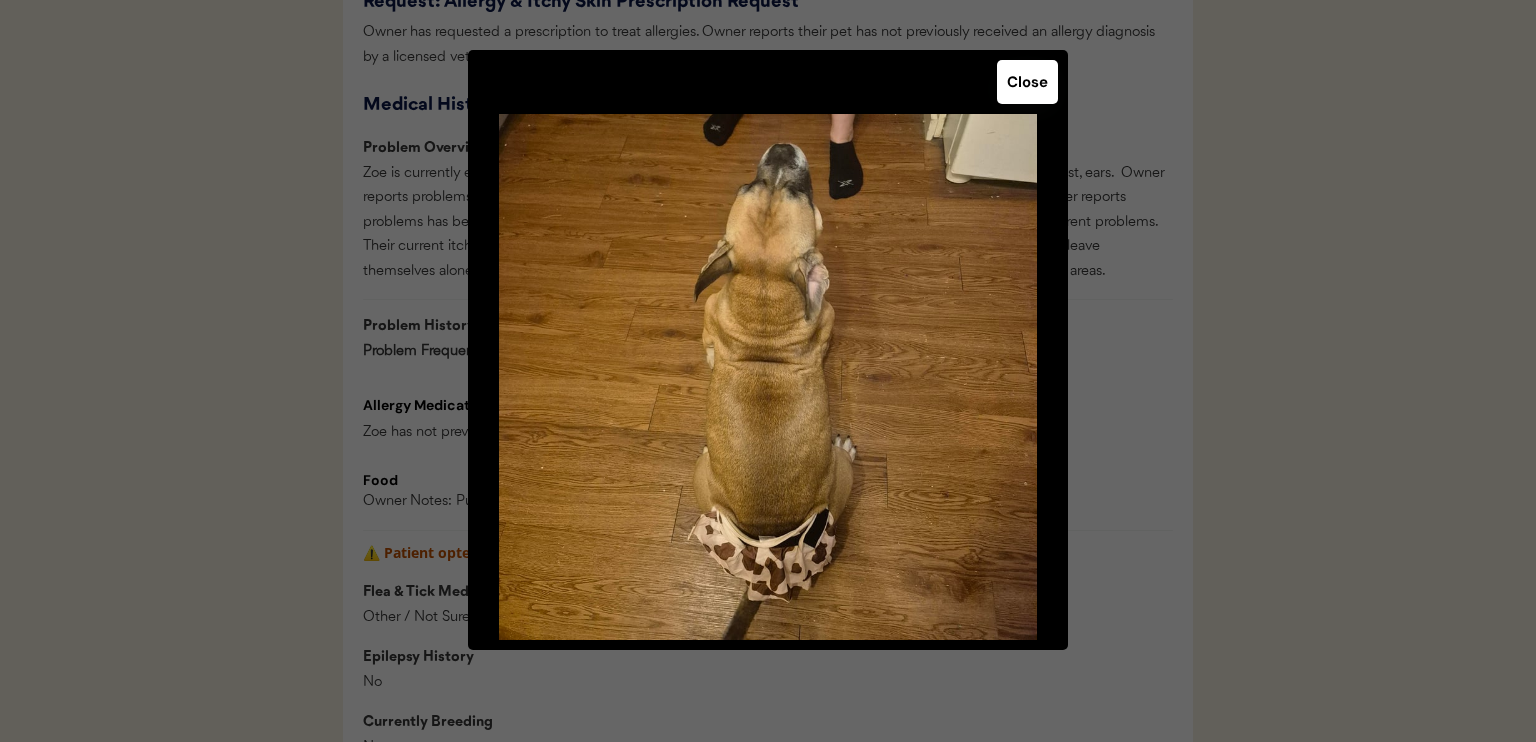 click on "Close" at bounding box center [1027, 82] 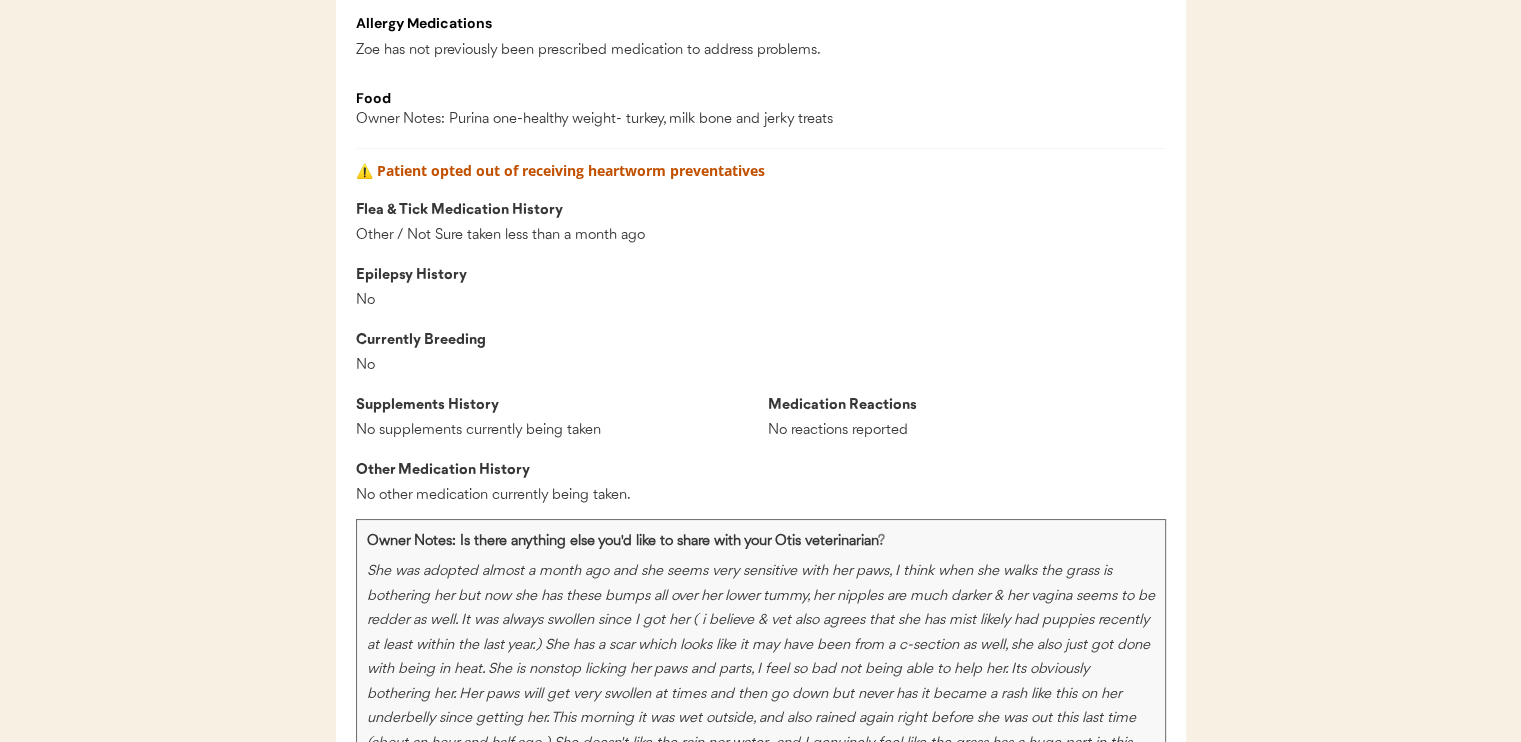 scroll, scrollTop: 2600, scrollLeft: 0, axis: vertical 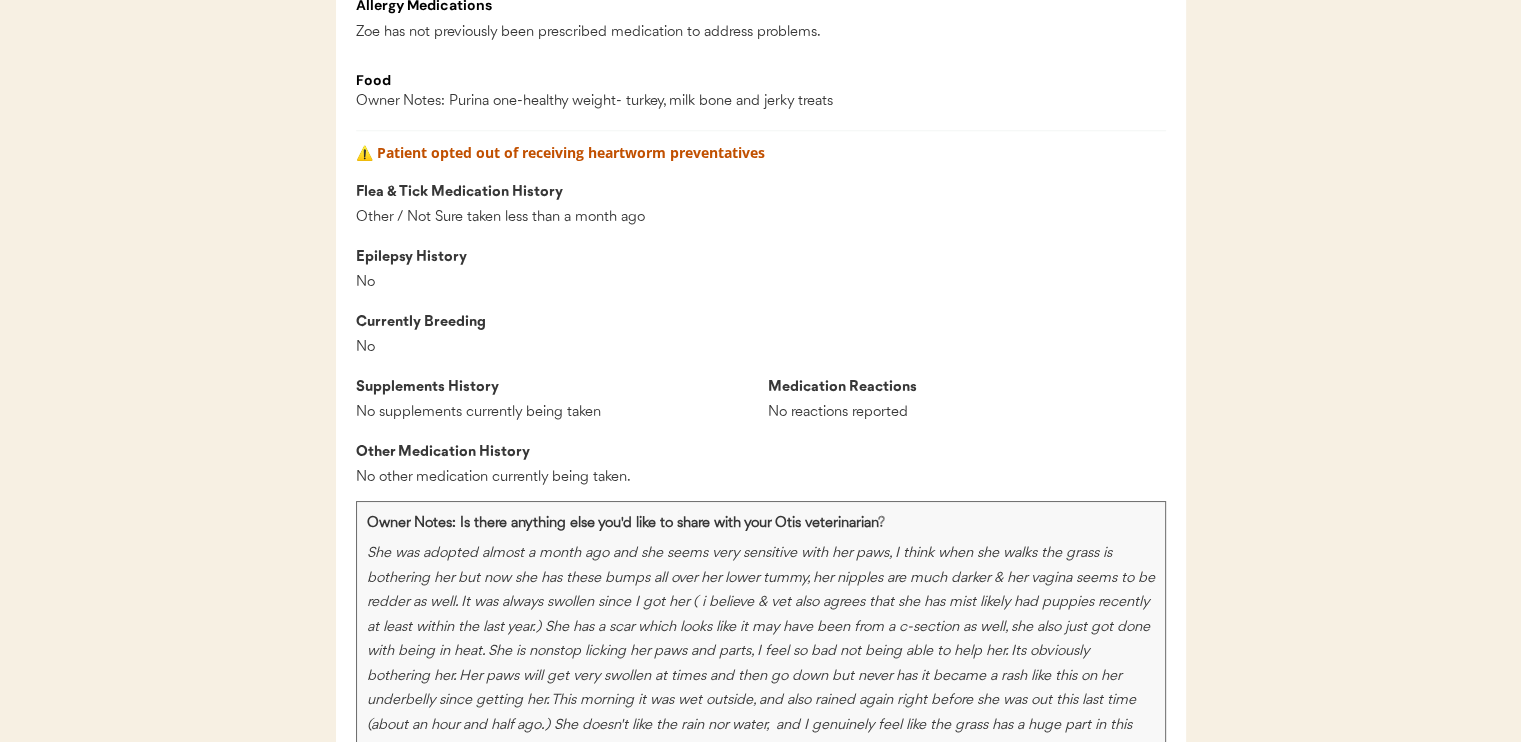 click 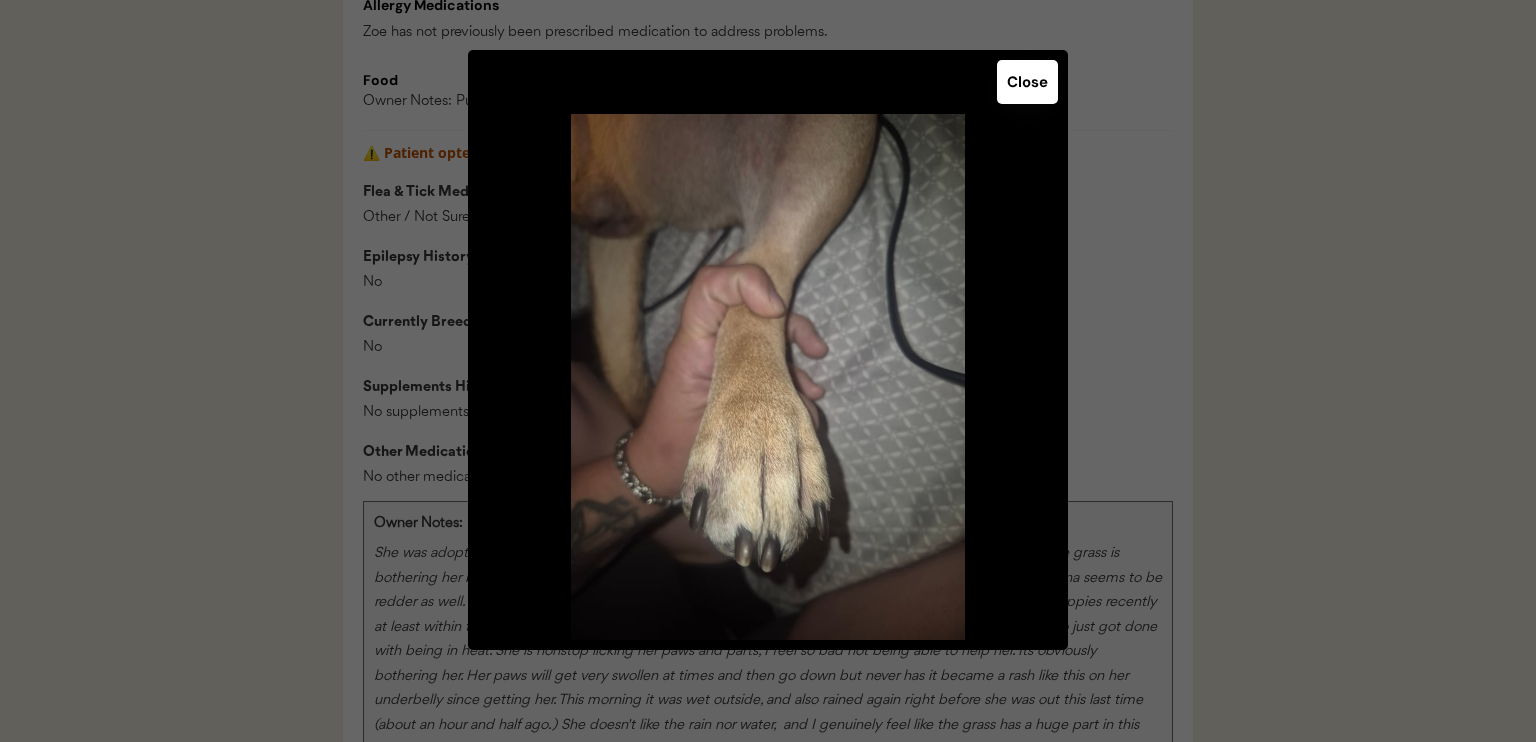 click on "Close" at bounding box center (768, 350) 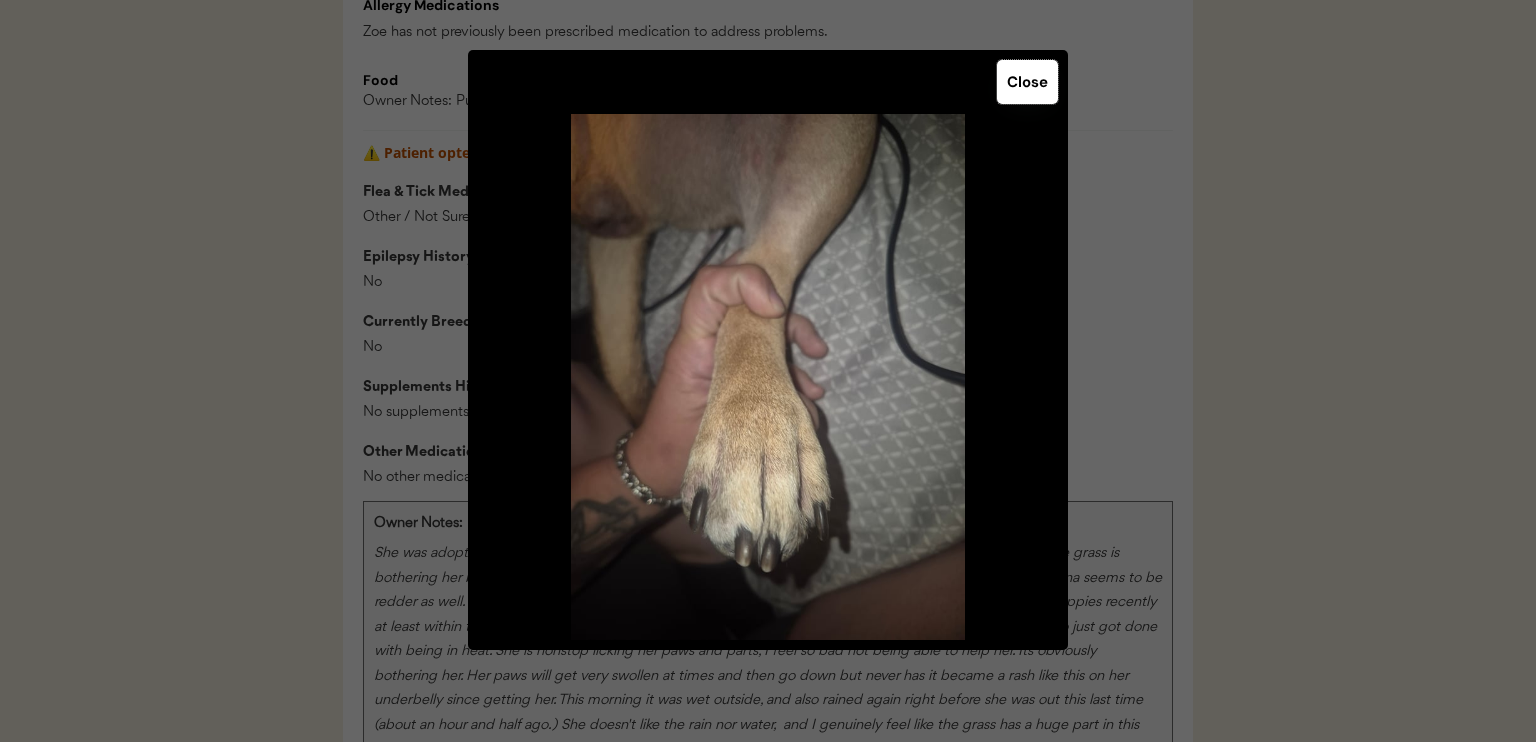 click on "Close" at bounding box center [1027, 82] 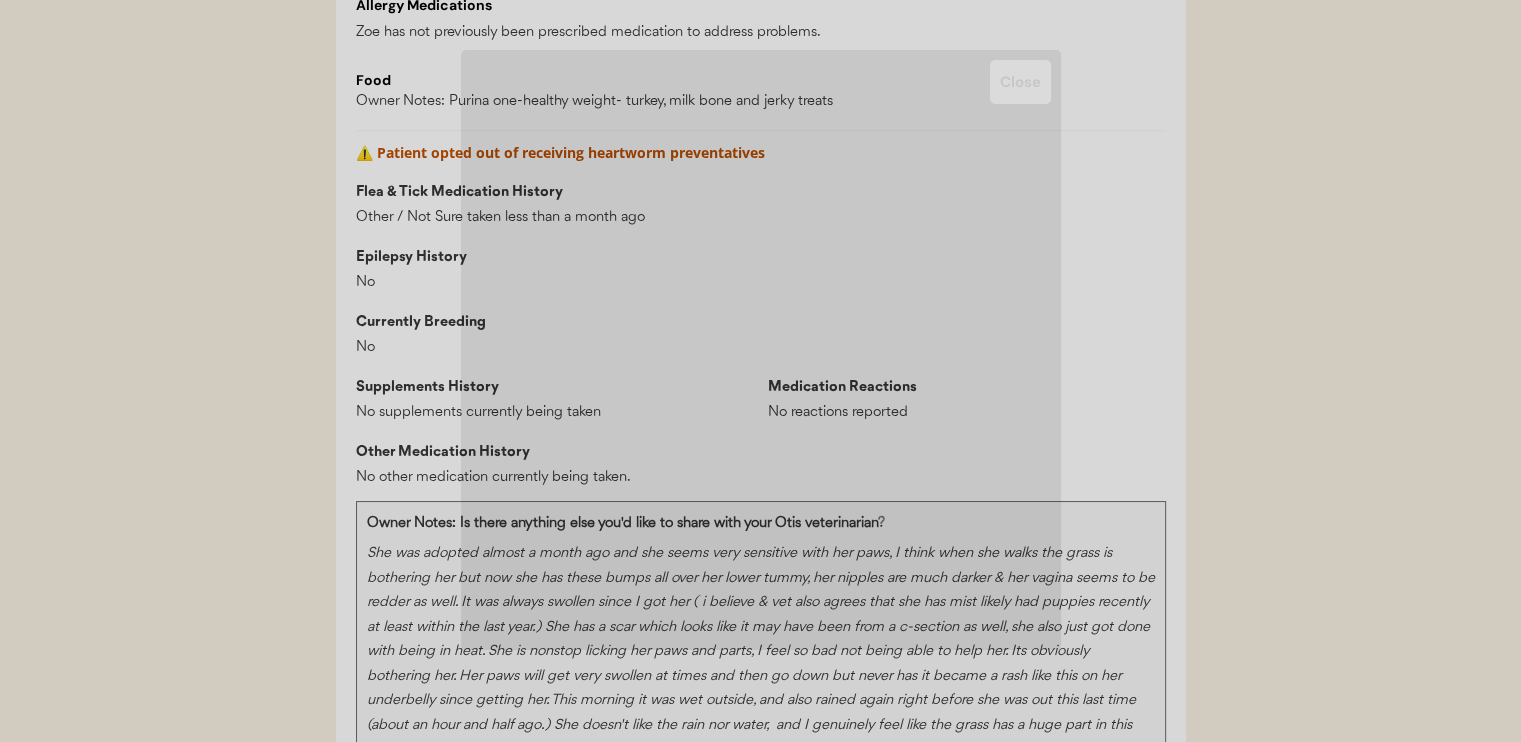 click on "Patients Consults Orders Admin Logout ← Return to Dashboard Patient: [NAME]
Loading...
Assigned Veterinarian Dr. Clanin, DVM This customer has a shipping address in [STATE], a state you are not licensed in. Please reject their request and inform hello@otisforpets.com. Client Information [FIRST] [LAST] [NUMBER] [STREET] [CITY], [STATE] [EMAIL] [PHONE] Patient Information Species: Canine Breed: Frenchie Staff Weight: 34 lbs Gender: Intact Female Birthdate: [DATE] Patient Notes No note available. Medical History Consults Consult Weight
Submitted Reviewed Status Allergy & itchy skin prescription request 34lbs [DATE] Video Call Scheduled Video Call Scheduled Prescriptions Consult Overview" at bounding box center [760, 387] 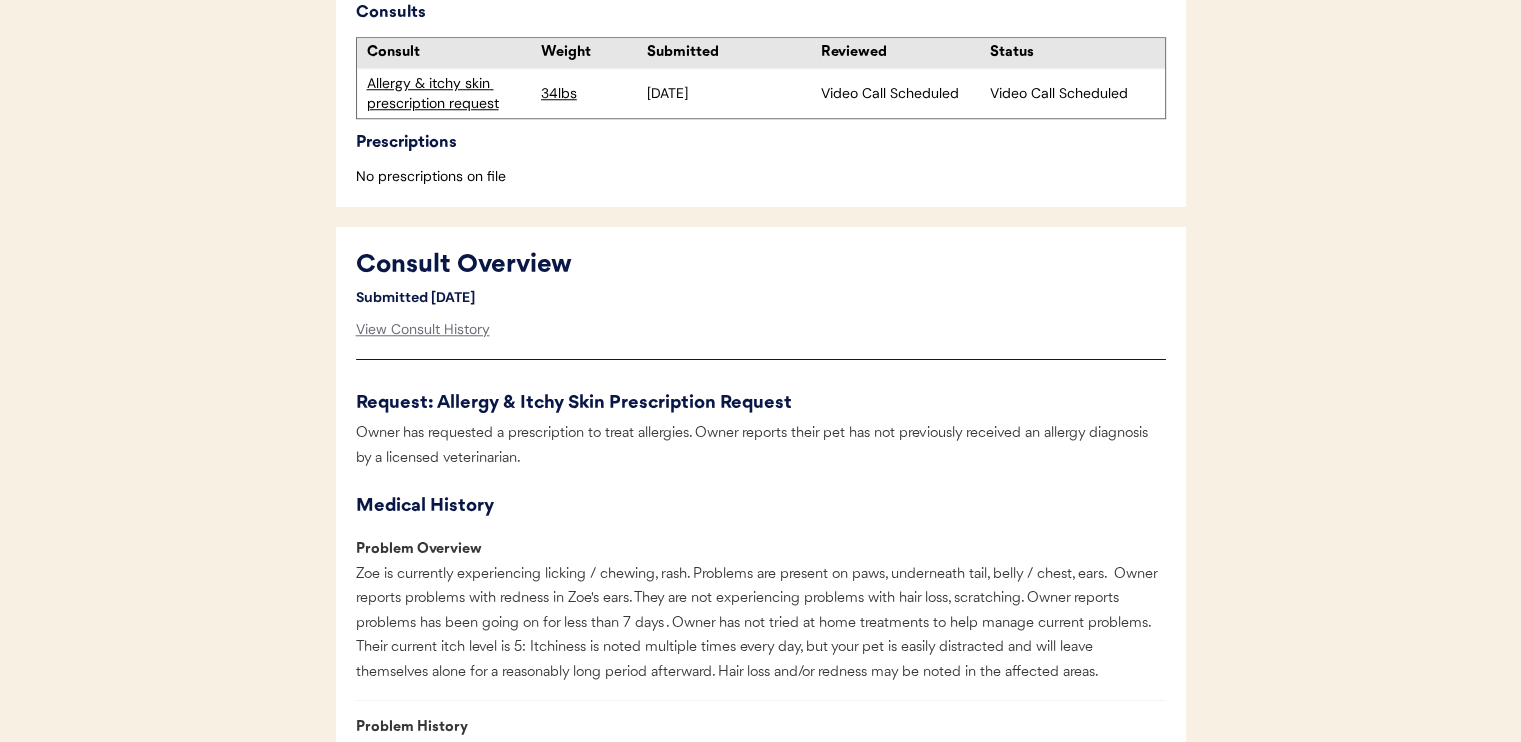 scroll, scrollTop: 1800, scrollLeft: 0, axis: vertical 